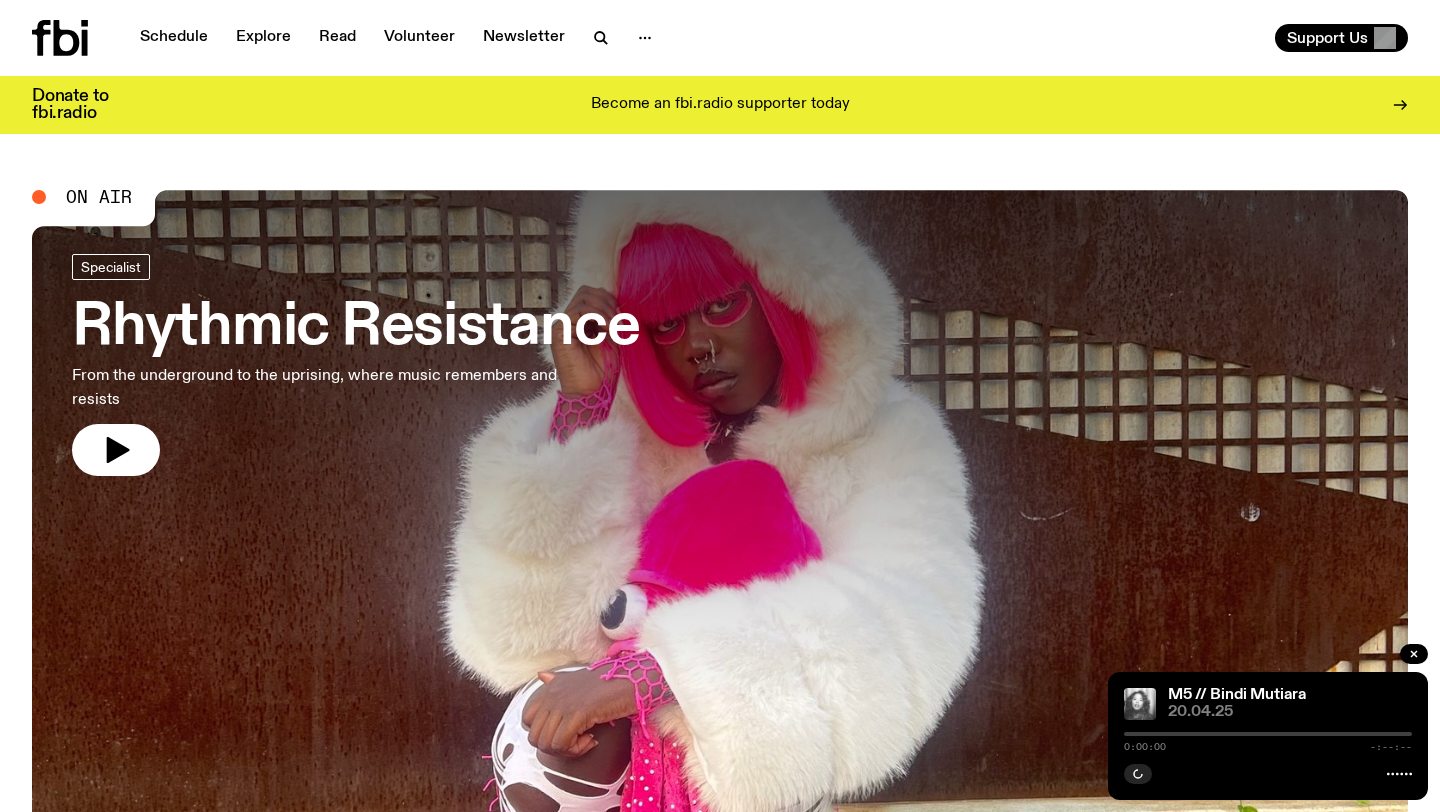 scroll, scrollTop: 0, scrollLeft: 0, axis: both 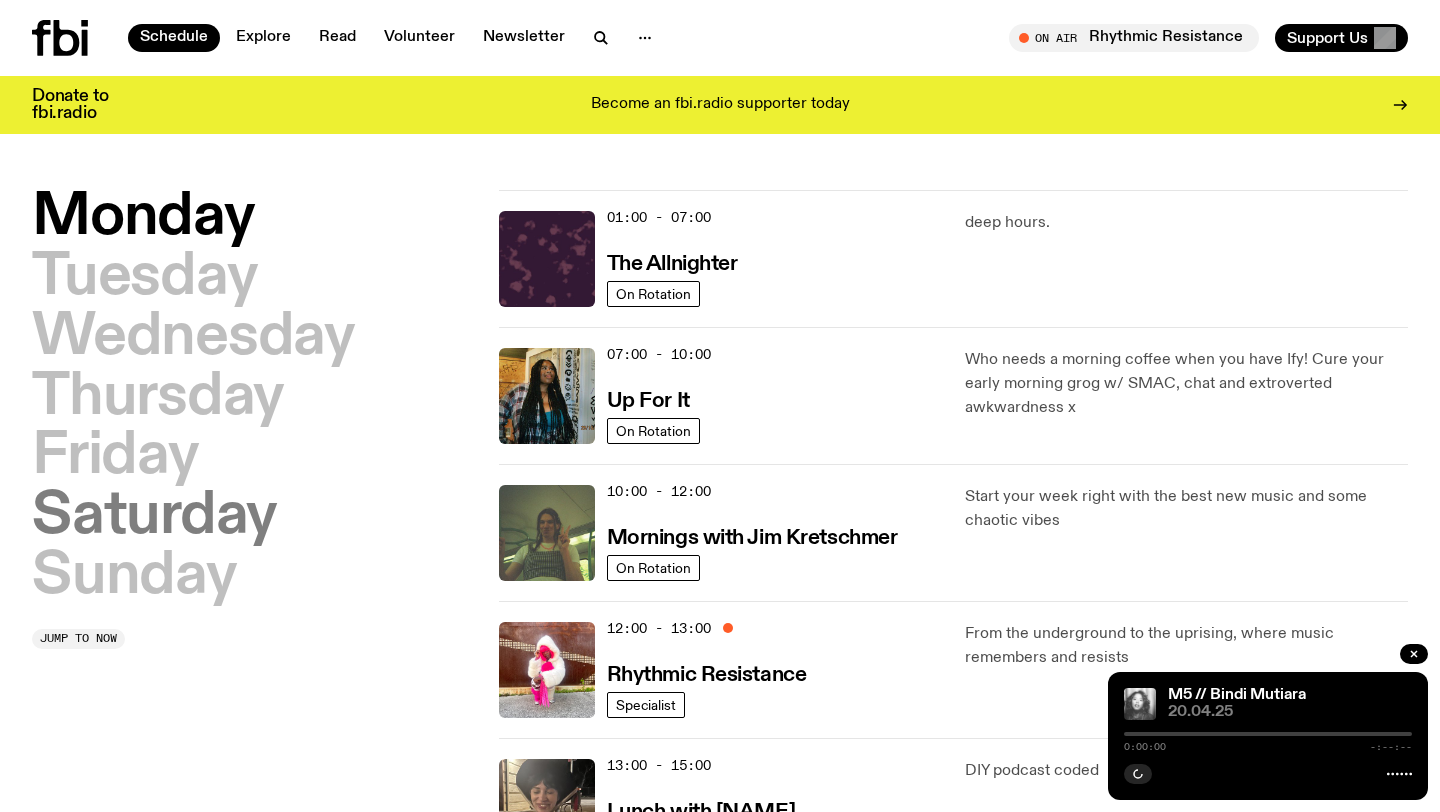 click on "Saturday" at bounding box center (154, 517) 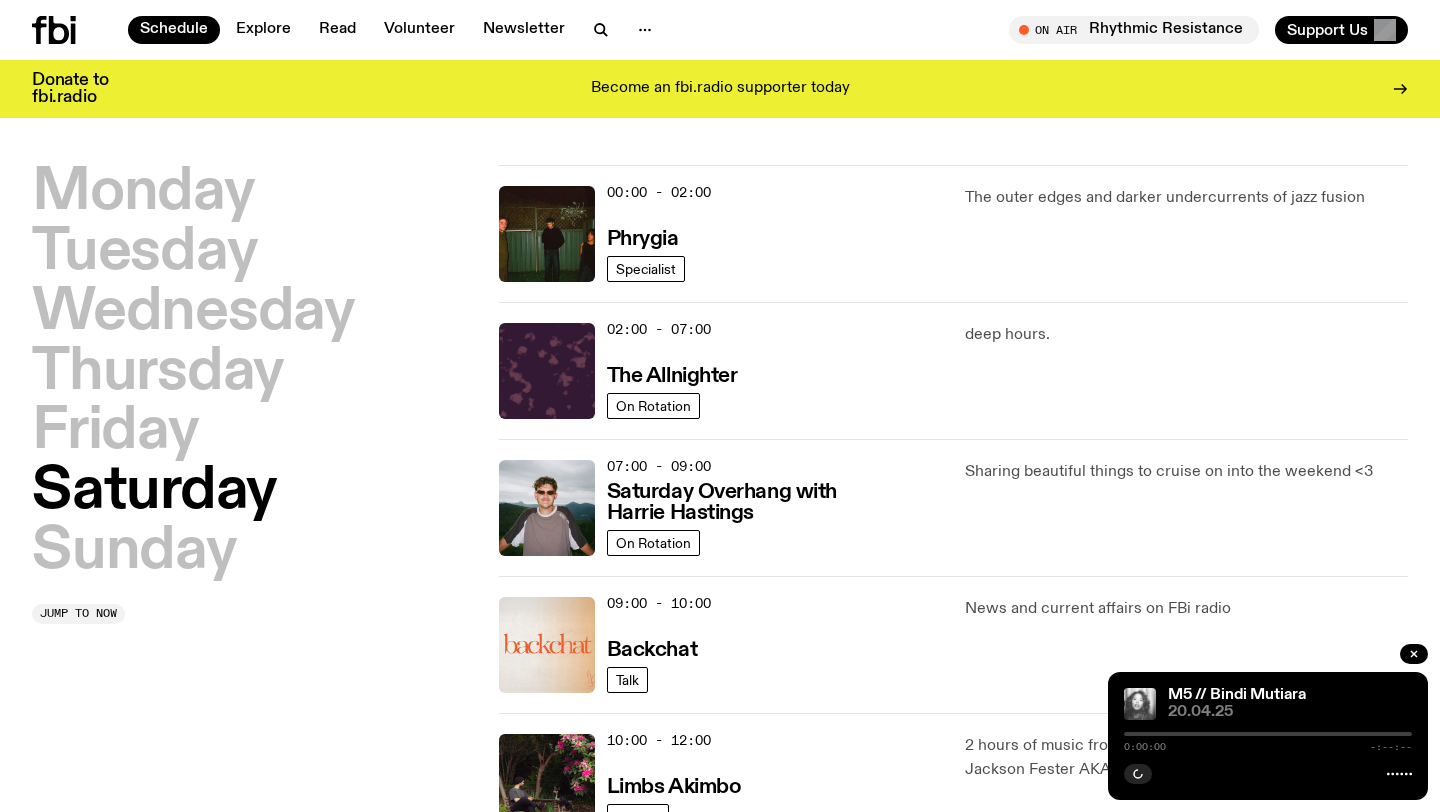 scroll, scrollTop: 56, scrollLeft: 0, axis: vertical 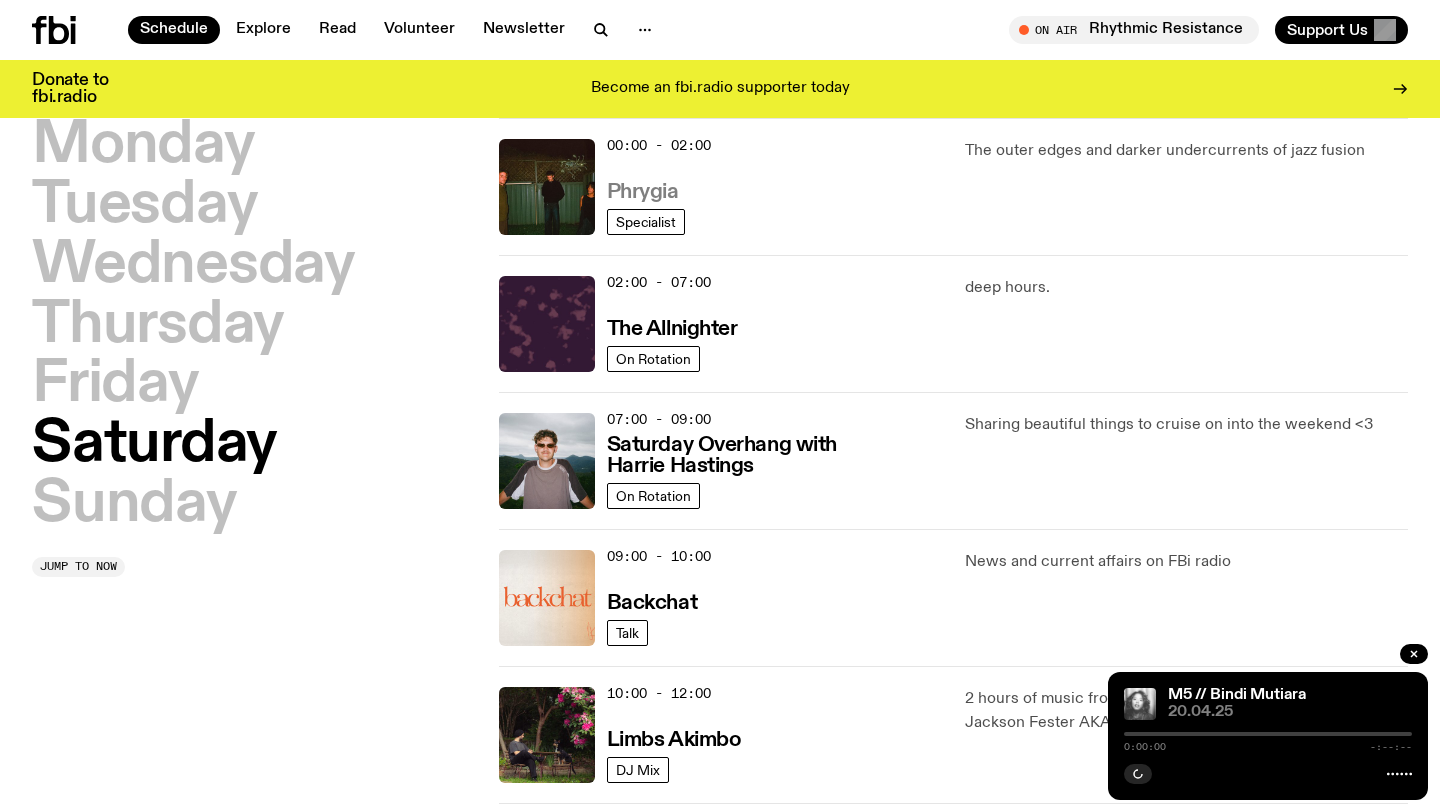 click on "Phrygia" at bounding box center (643, 192) 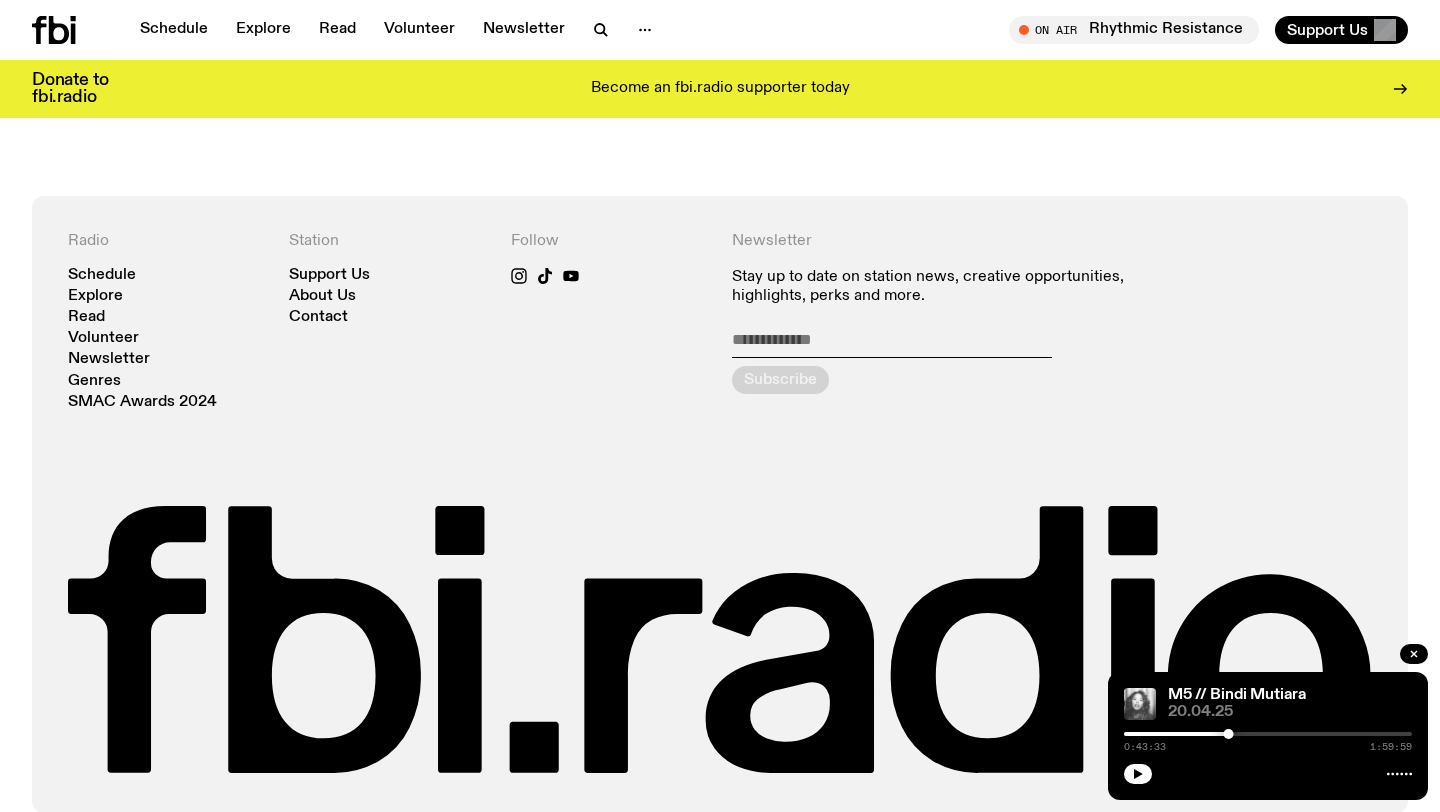scroll, scrollTop: 633, scrollLeft: 0, axis: vertical 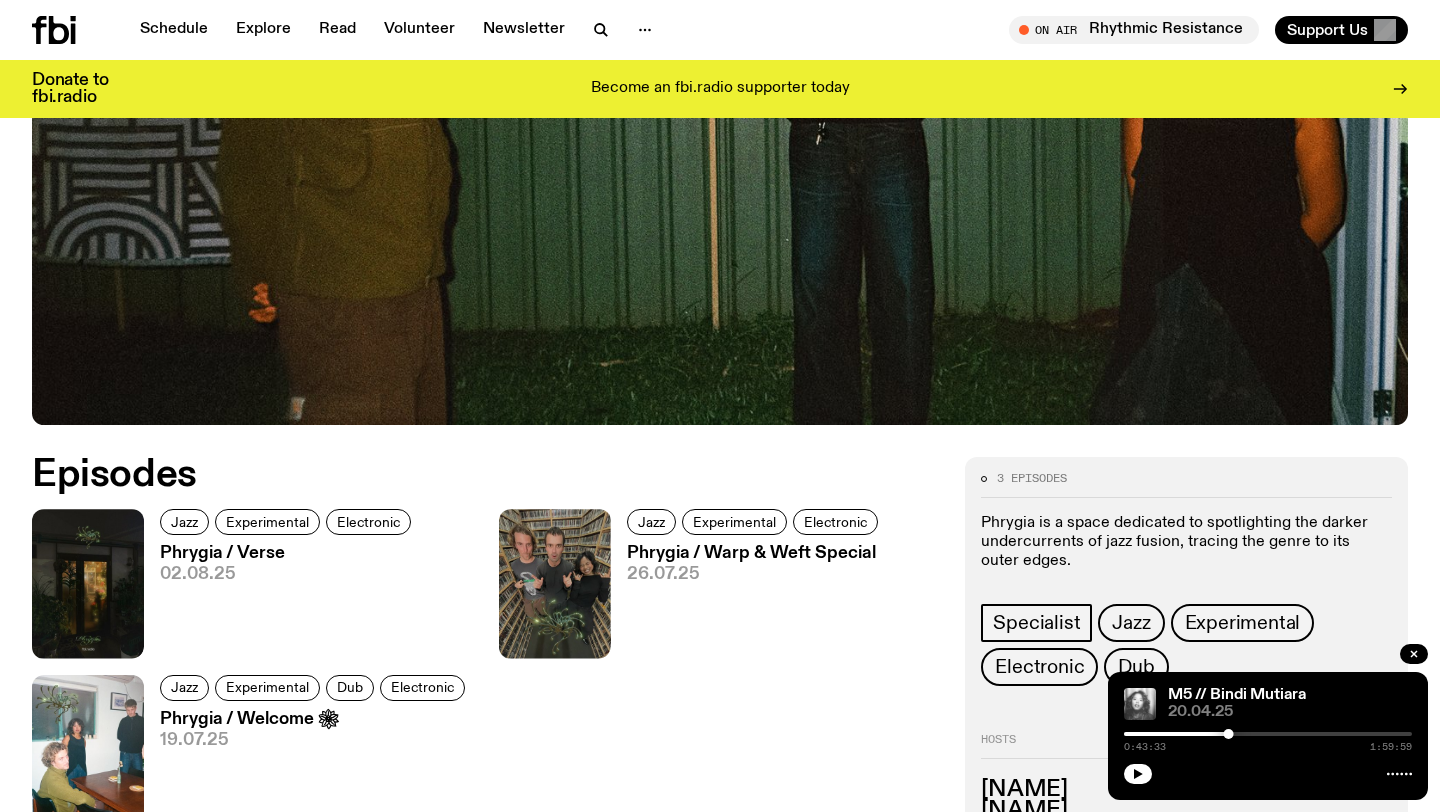 click on "Phrygia / Verse" at bounding box center [288, 553] 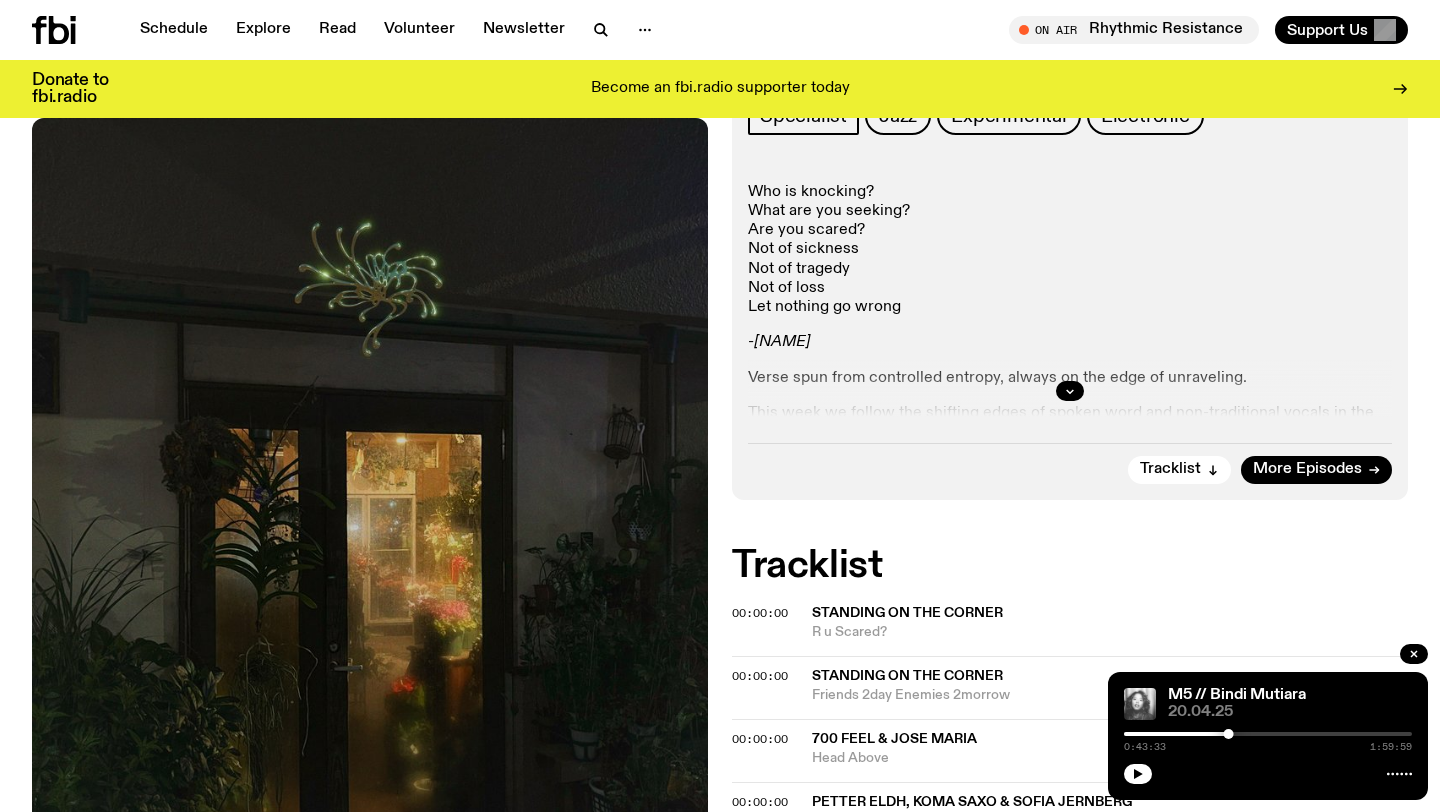 scroll, scrollTop: 345, scrollLeft: 0, axis: vertical 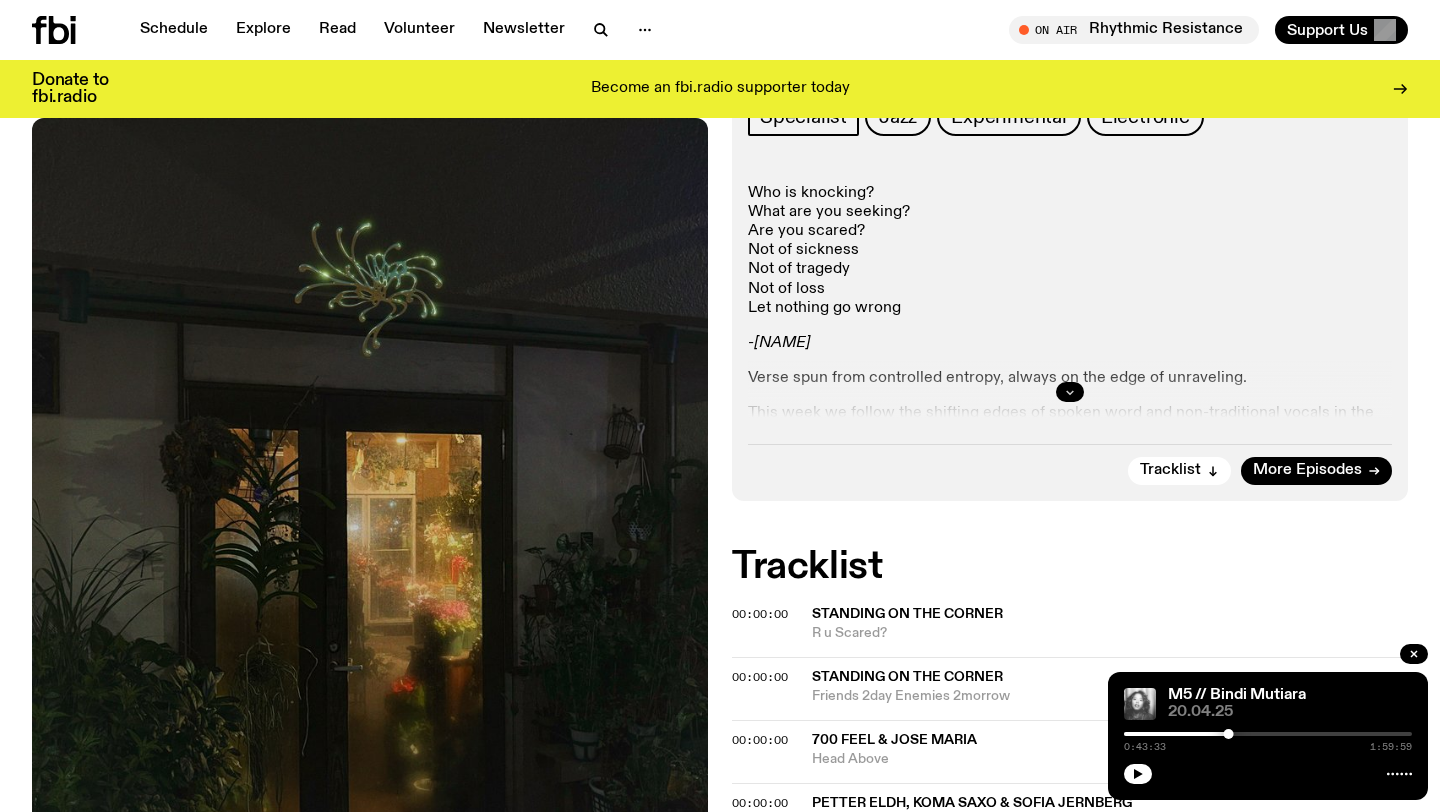 click 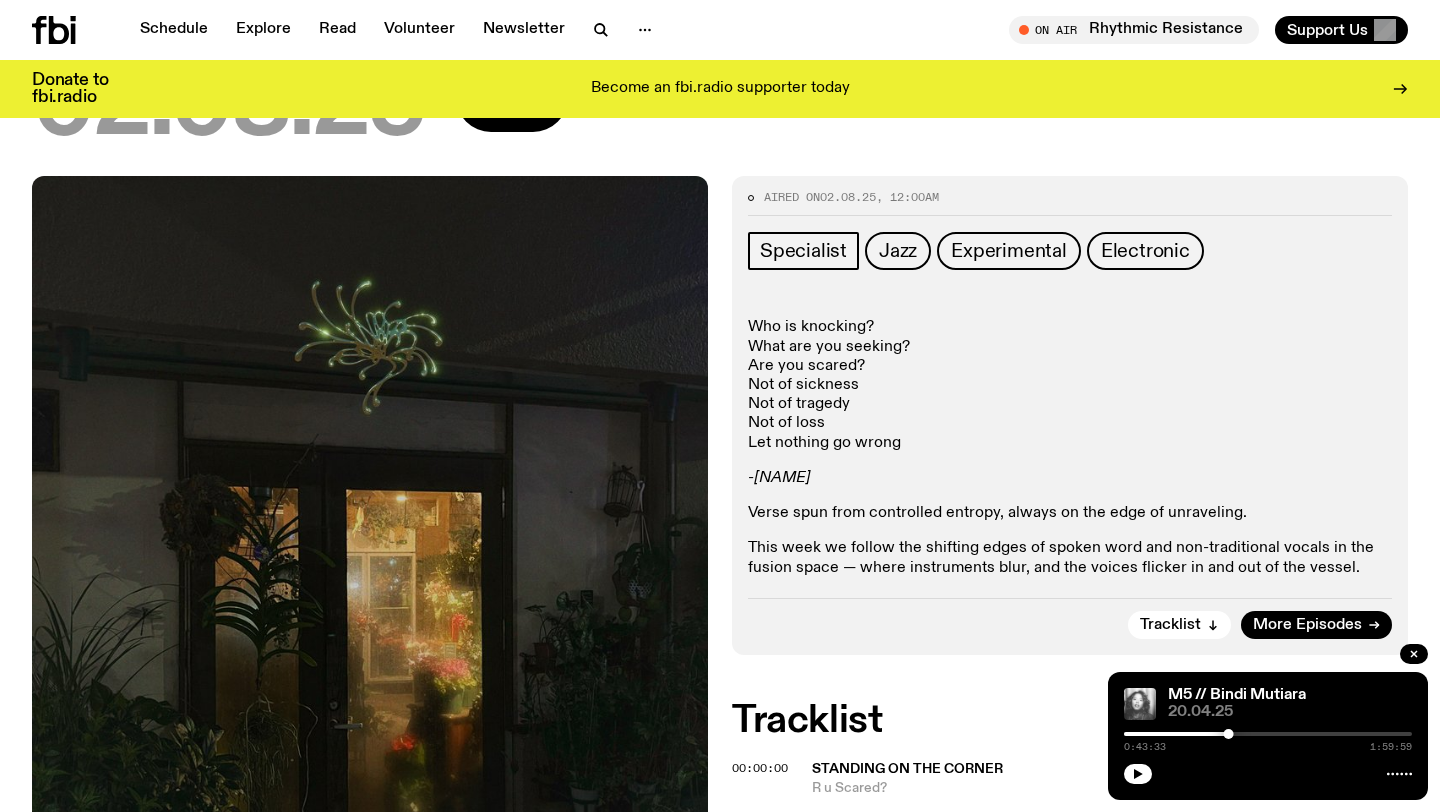 scroll, scrollTop: 214, scrollLeft: 0, axis: vertical 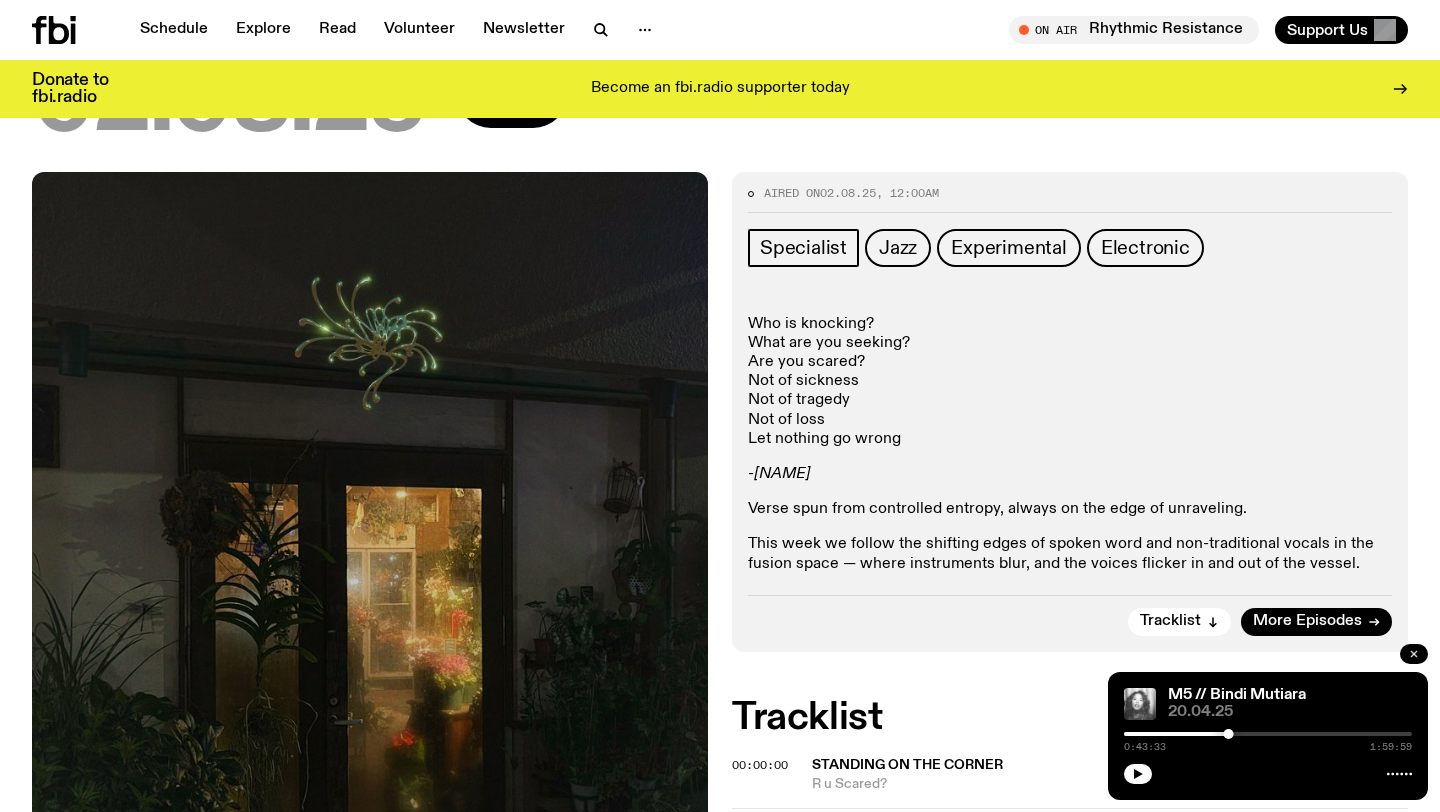 click 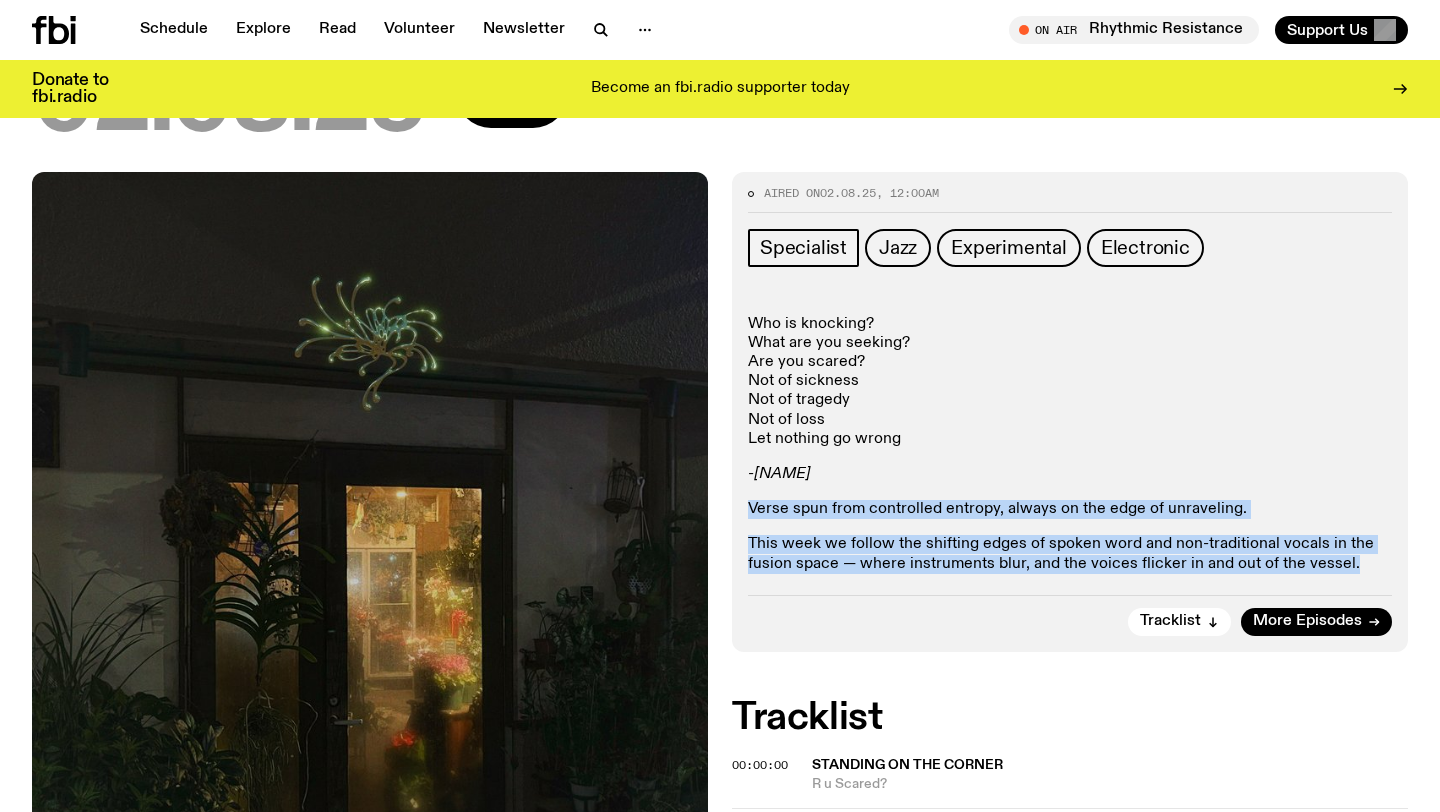 drag, startPoint x: 1360, startPoint y: 571, endPoint x: 738, endPoint y: 509, distance: 625.0824 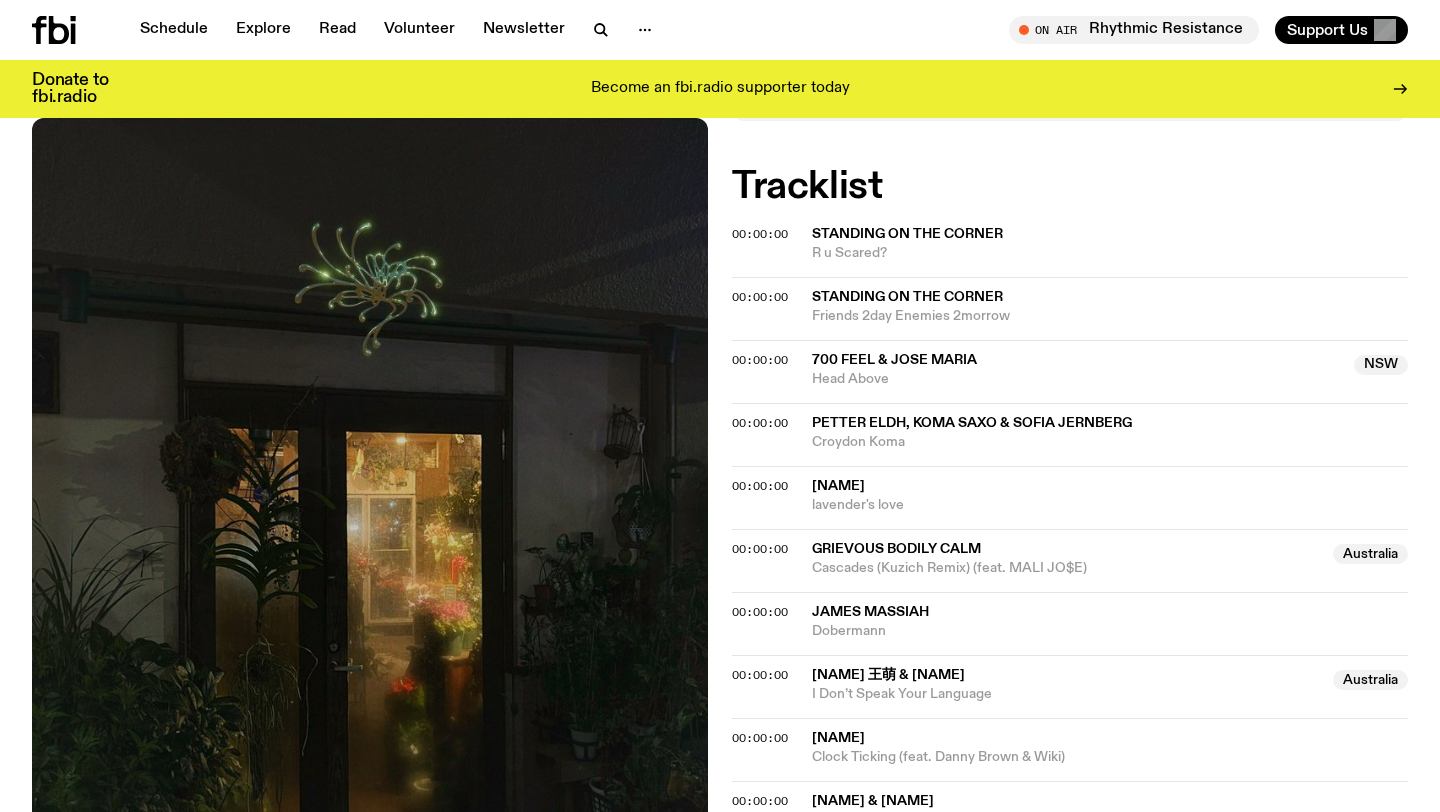 scroll, scrollTop: 750, scrollLeft: 0, axis: vertical 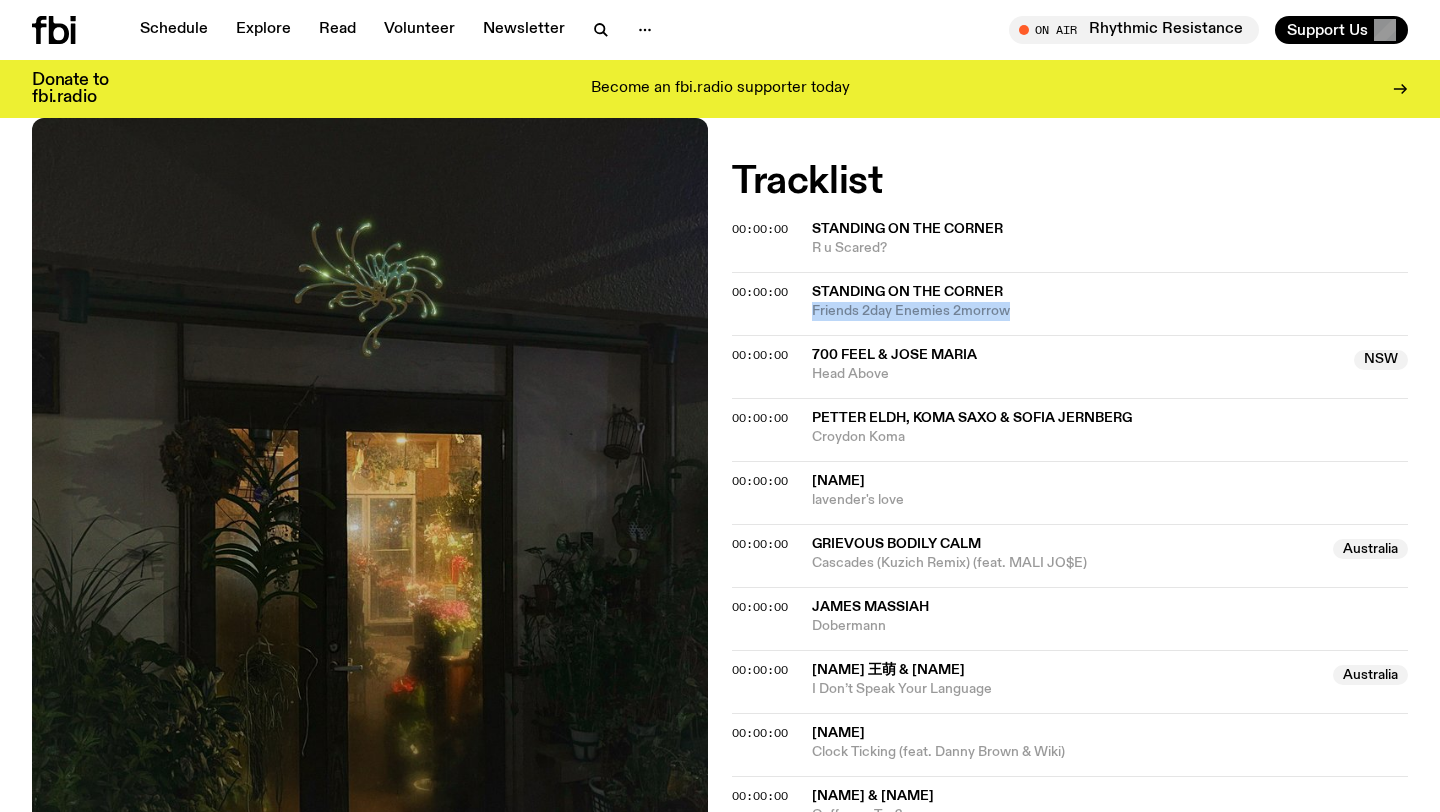 drag, startPoint x: 1030, startPoint y: 312, endPoint x: 806, endPoint y: 312, distance: 224 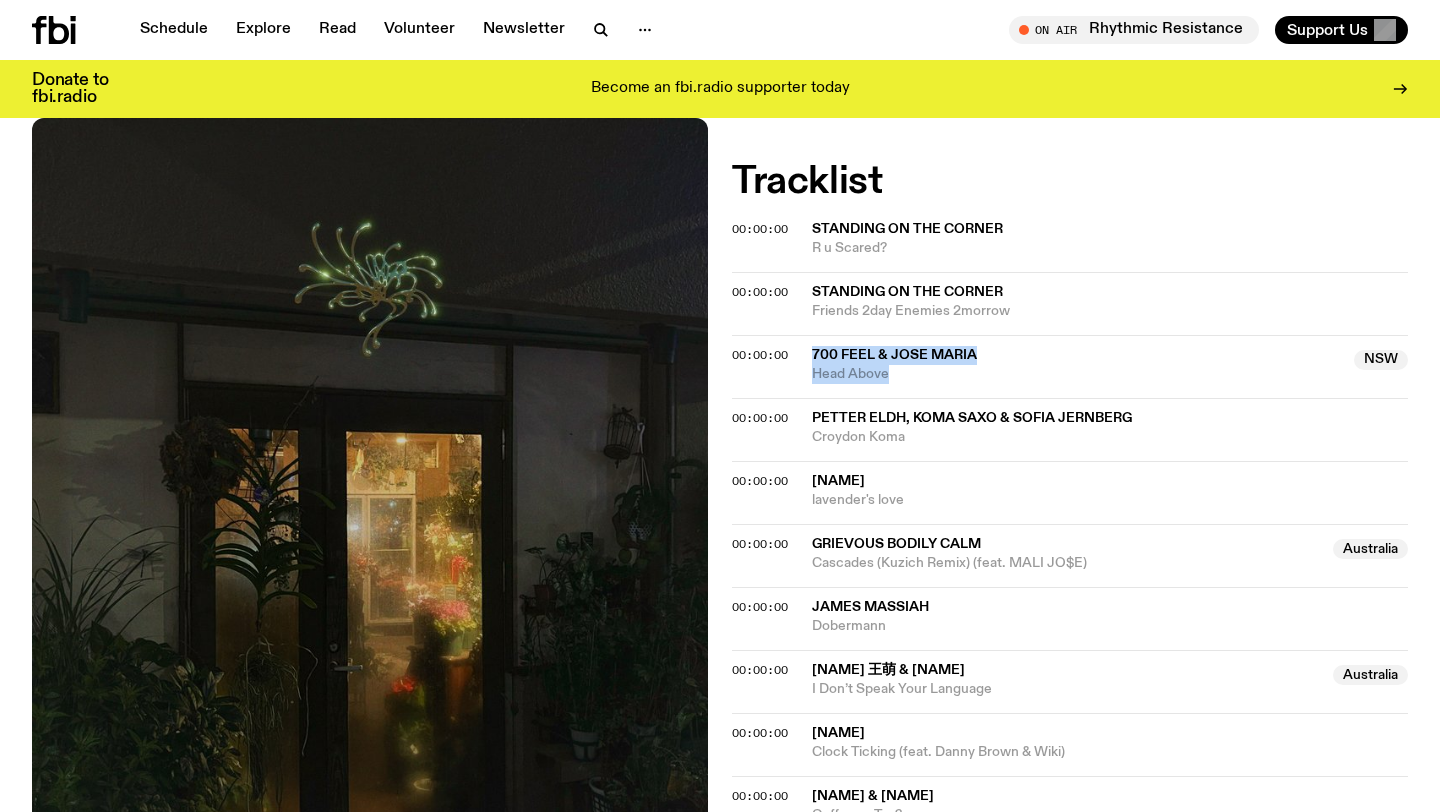 drag, startPoint x: 930, startPoint y: 373, endPoint x: 810, endPoint y: 350, distance: 122.18429 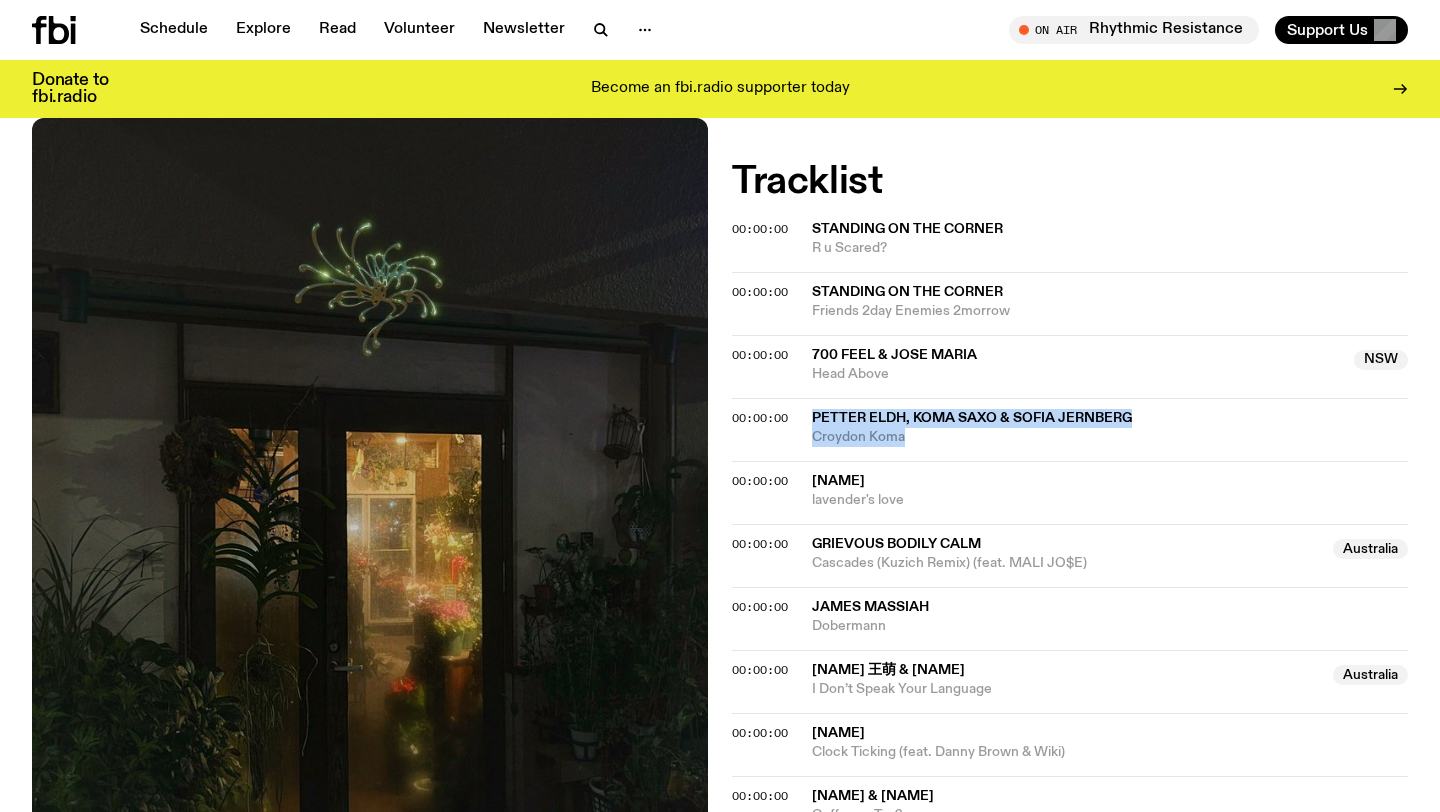 drag, startPoint x: 943, startPoint y: 444, endPoint x: 811, endPoint y: 424, distance: 133.50656 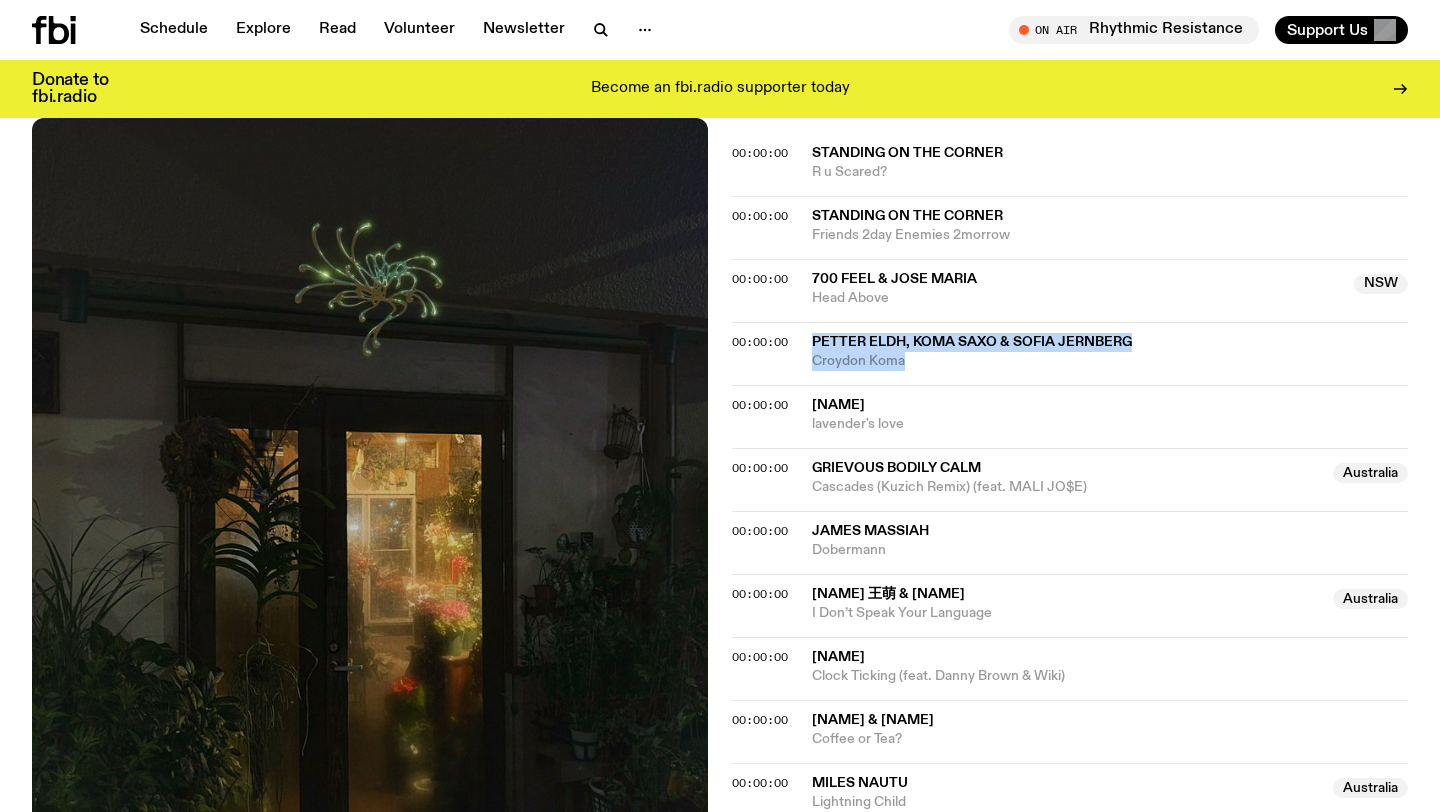 scroll, scrollTop: 848, scrollLeft: 0, axis: vertical 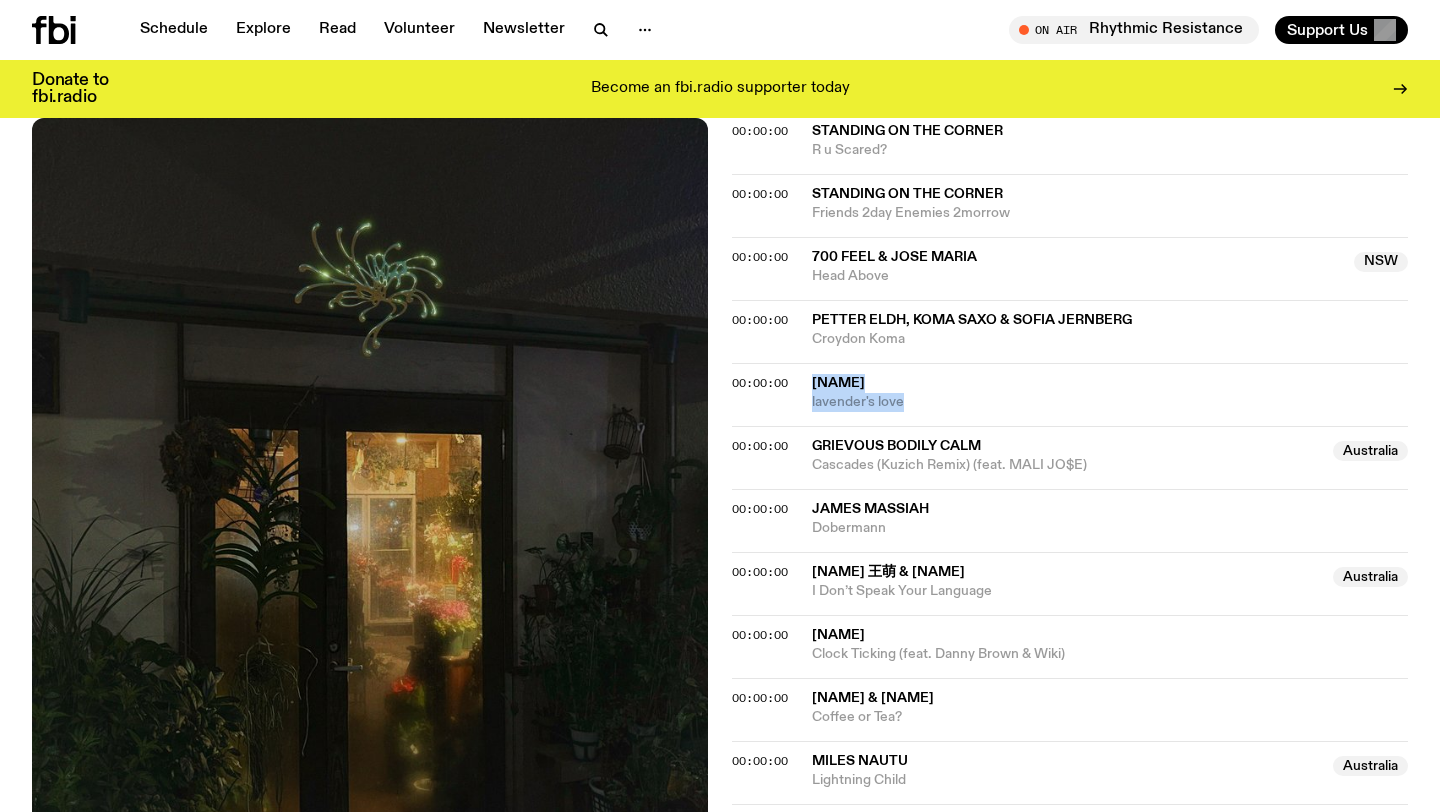 drag, startPoint x: 942, startPoint y: 398, endPoint x: 811, endPoint y: 385, distance: 131.64346 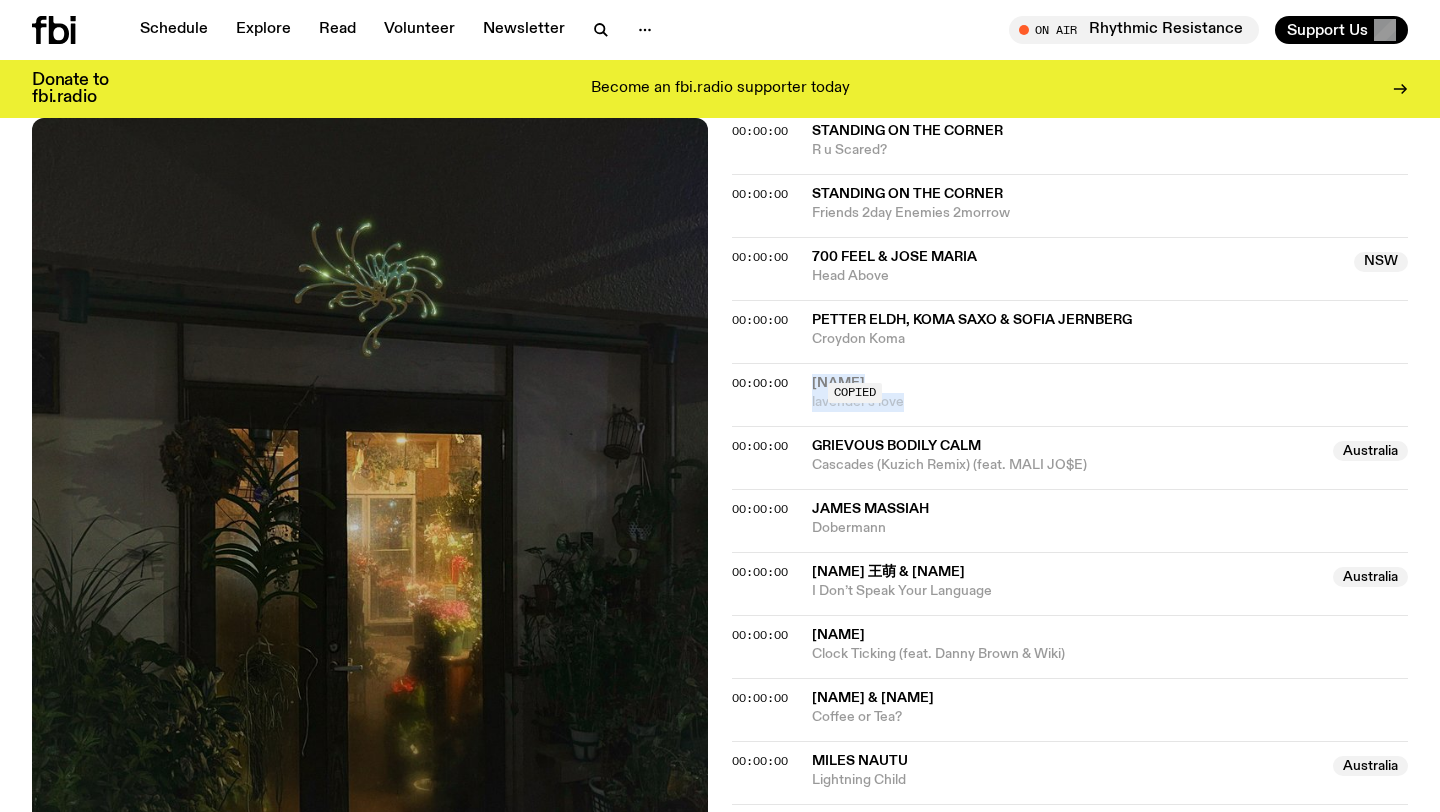 copy on "[NAME] lavender's love" 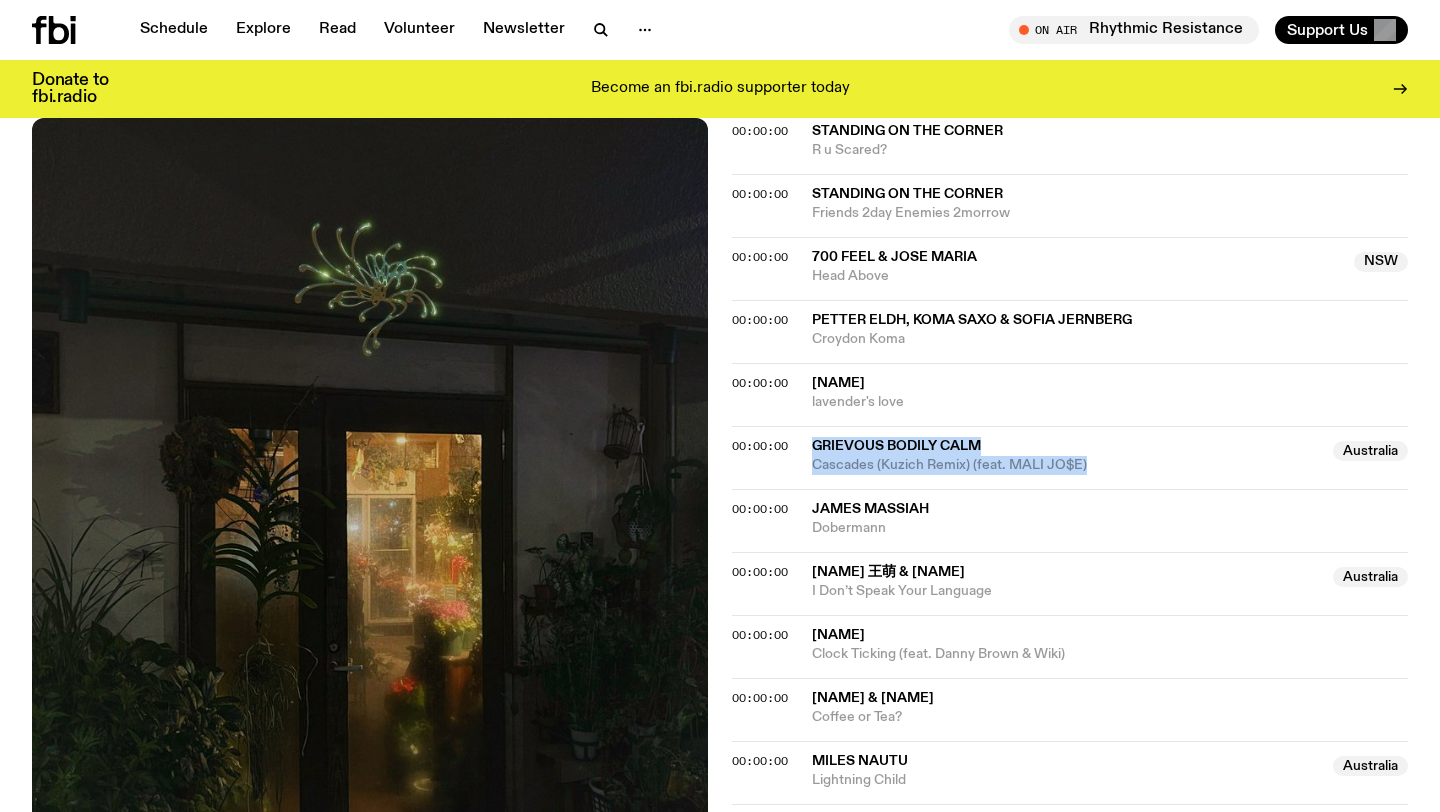 drag, startPoint x: 1119, startPoint y: 465, endPoint x: 810, endPoint y: 446, distance: 309.5836 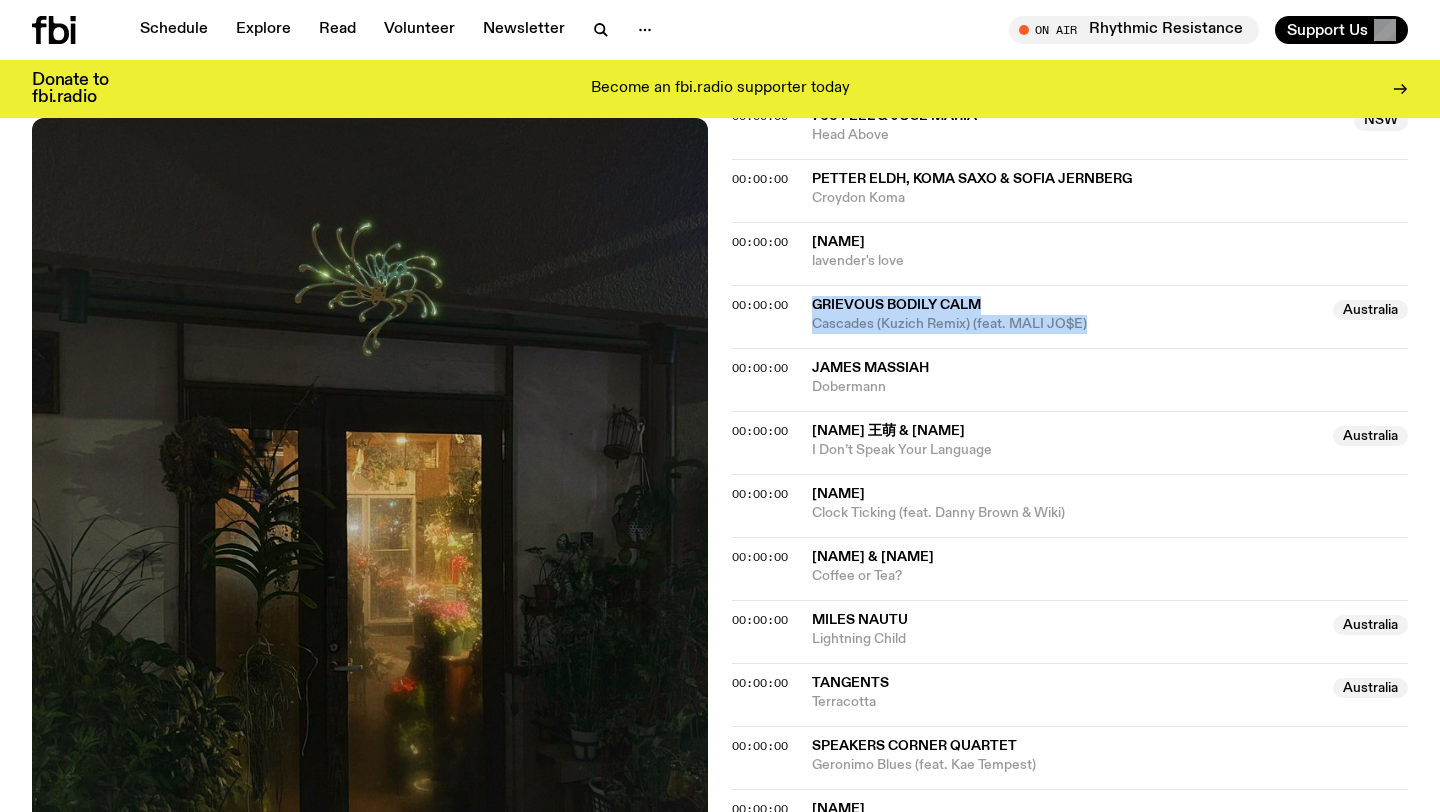 scroll, scrollTop: 1022, scrollLeft: 0, axis: vertical 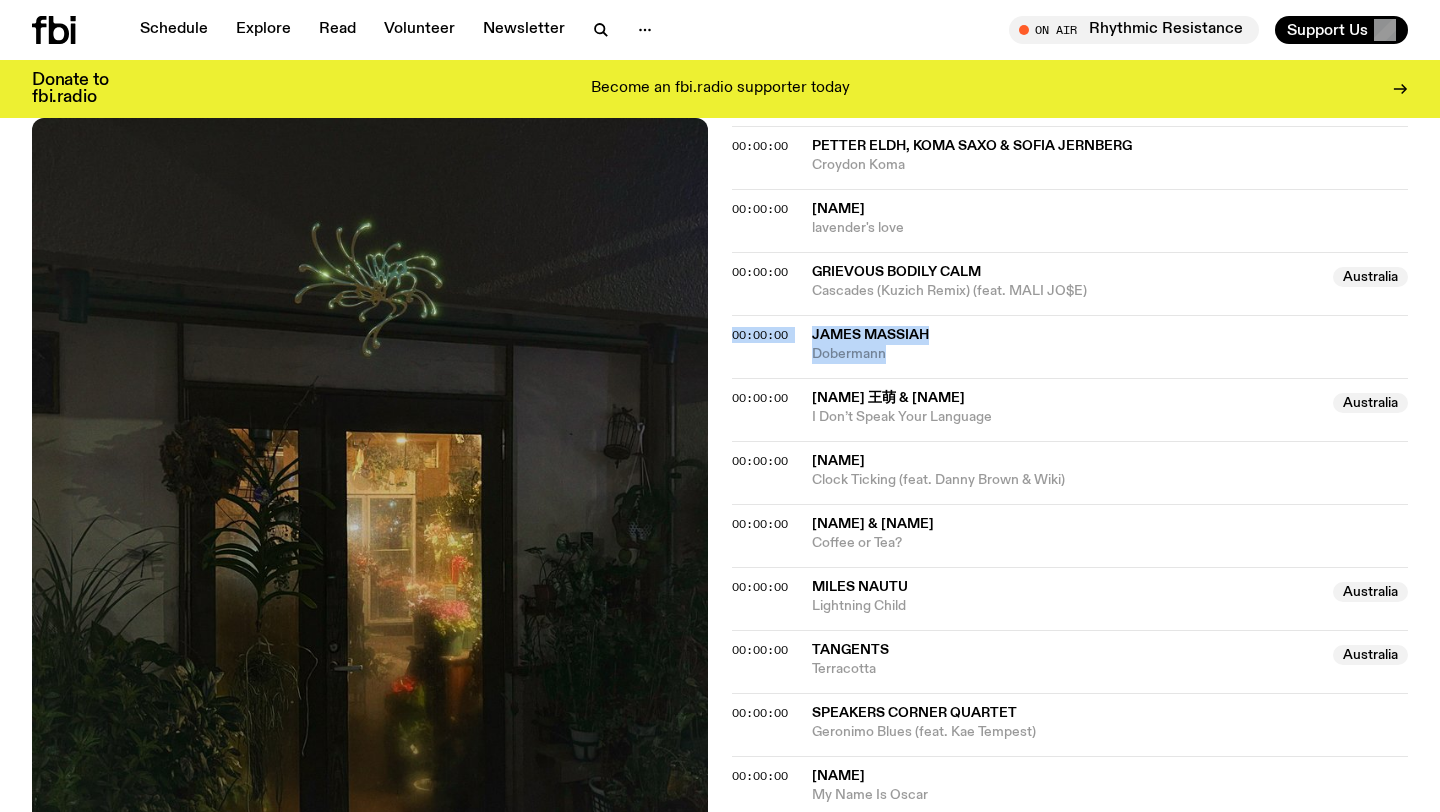 drag, startPoint x: 937, startPoint y: 365, endPoint x: 797, endPoint y: 329, distance: 144.55449 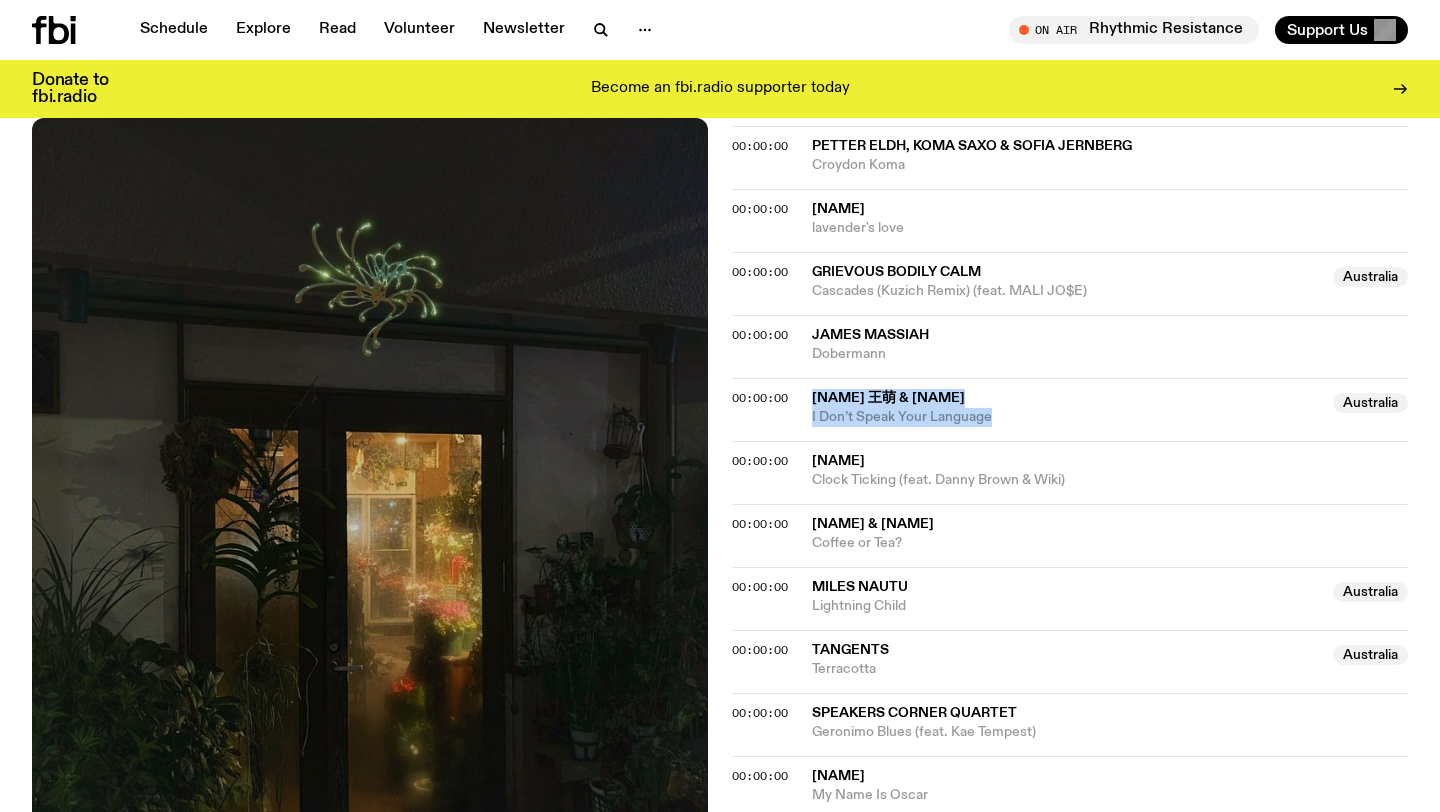 drag, startPoint x: 1024, startPoint y: 417, endPoint x: 792, endPoint y: 398, distance: 232.77672 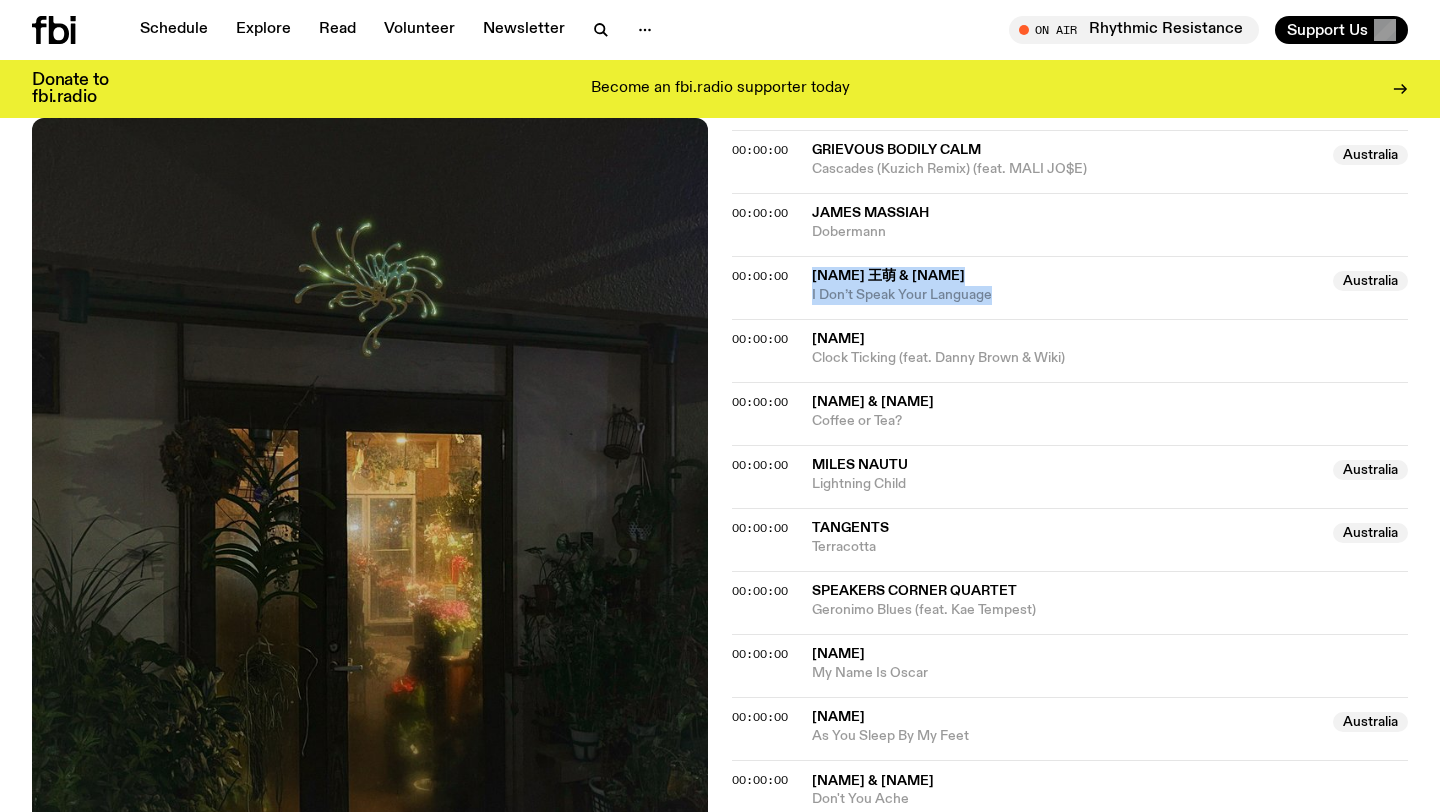 scroll, scrollTop: 1158, scrollLeft: 0, axis: vertical 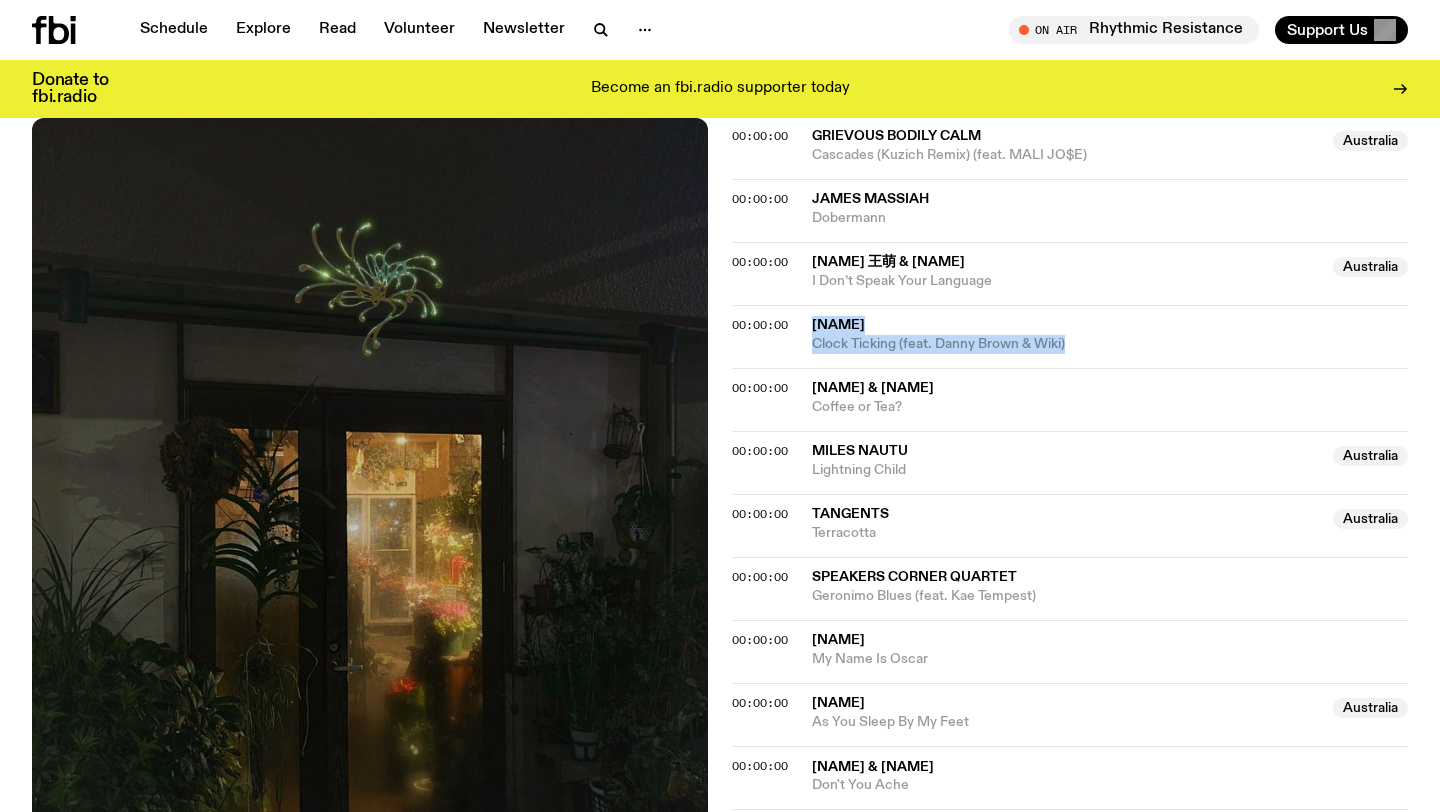 drag, startPoint x: 1094, startPoint y: 345, endPoint x: 809, endPoint y: 326, distance: 285.63263 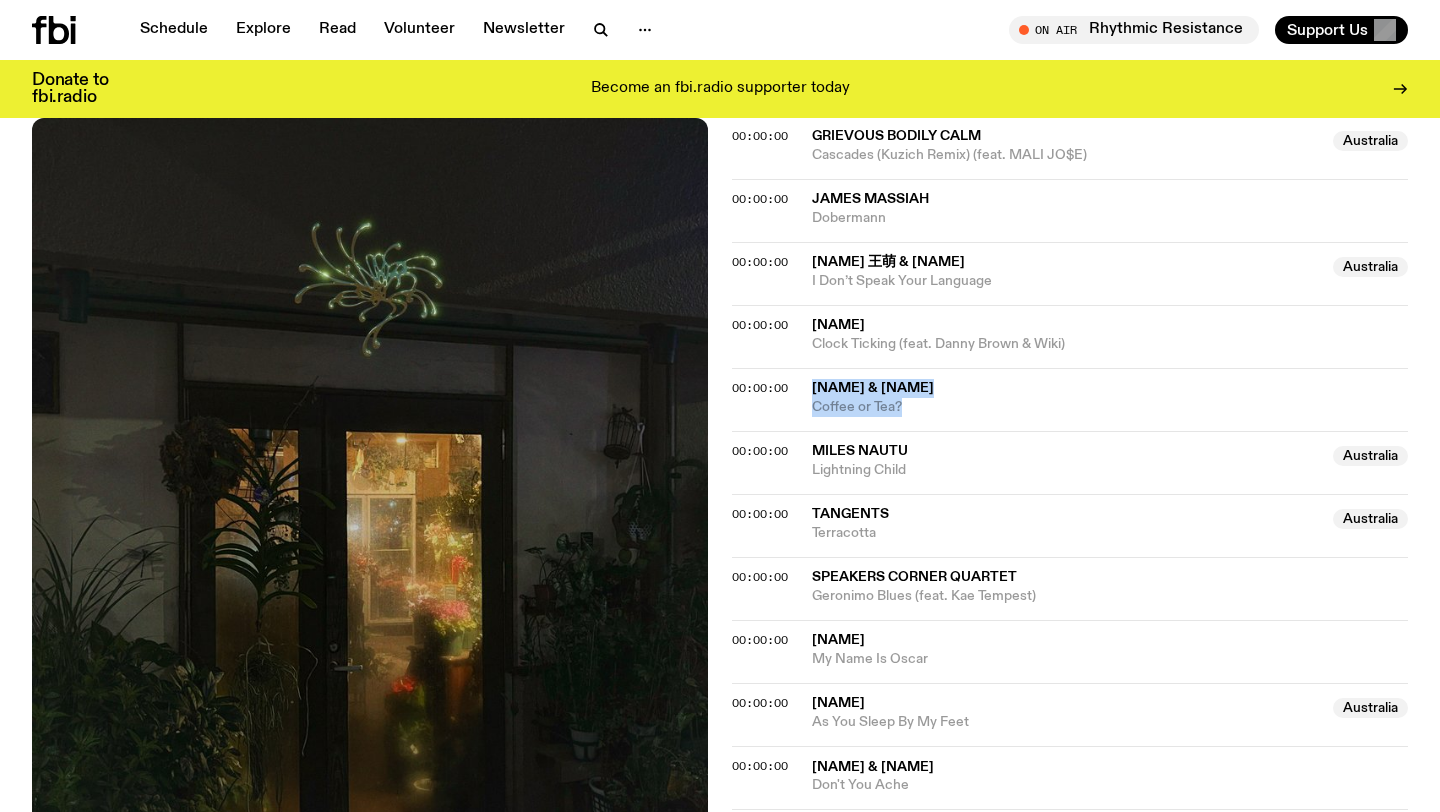 drag, startPoint x: 959, startPoint y: 410, endPoint x: 797, endPoint y: 390, distance: 163.2299 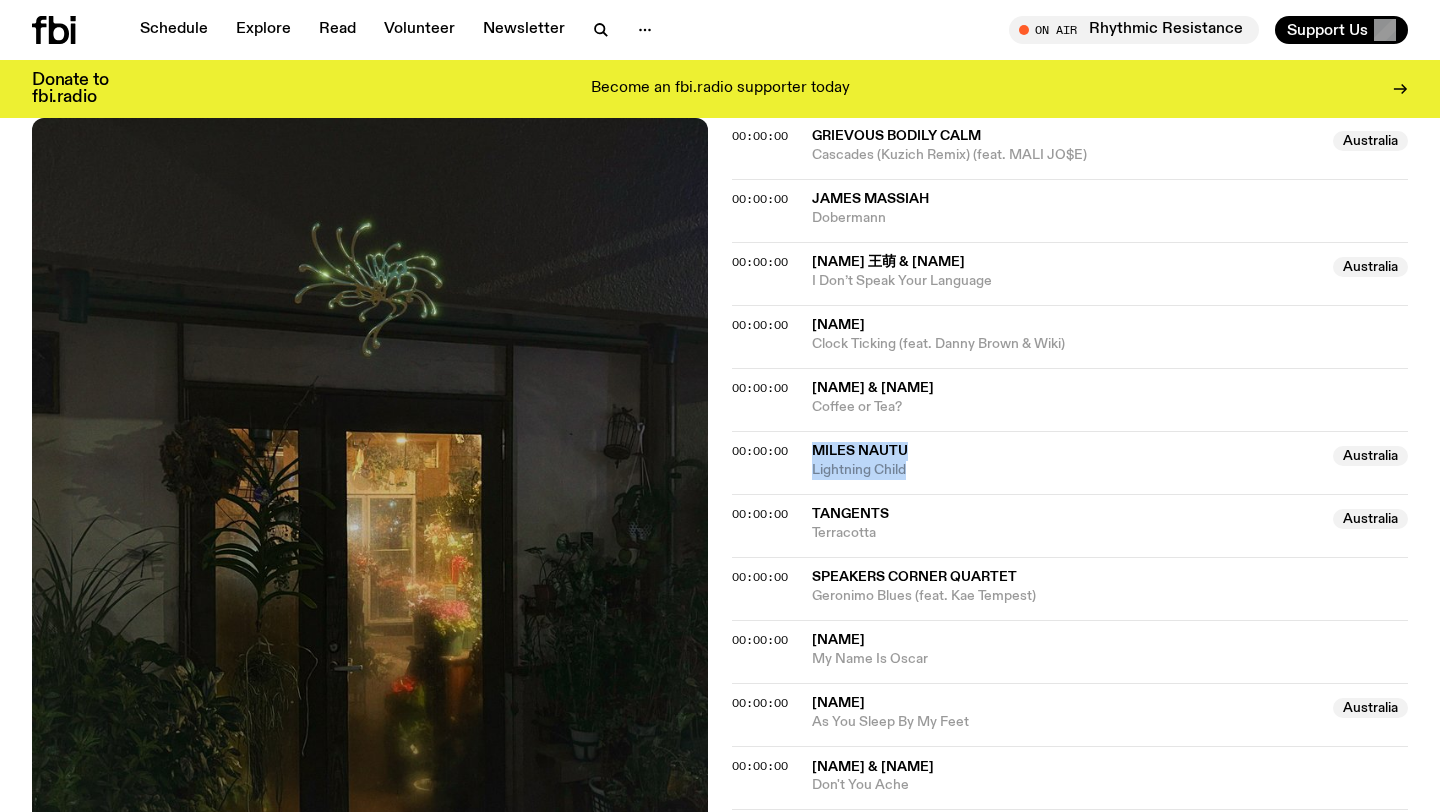 drag, startPoint x: 931, startPoint y: 464, endPoint x: 814, endPoint y: 454, distance: 117.426575 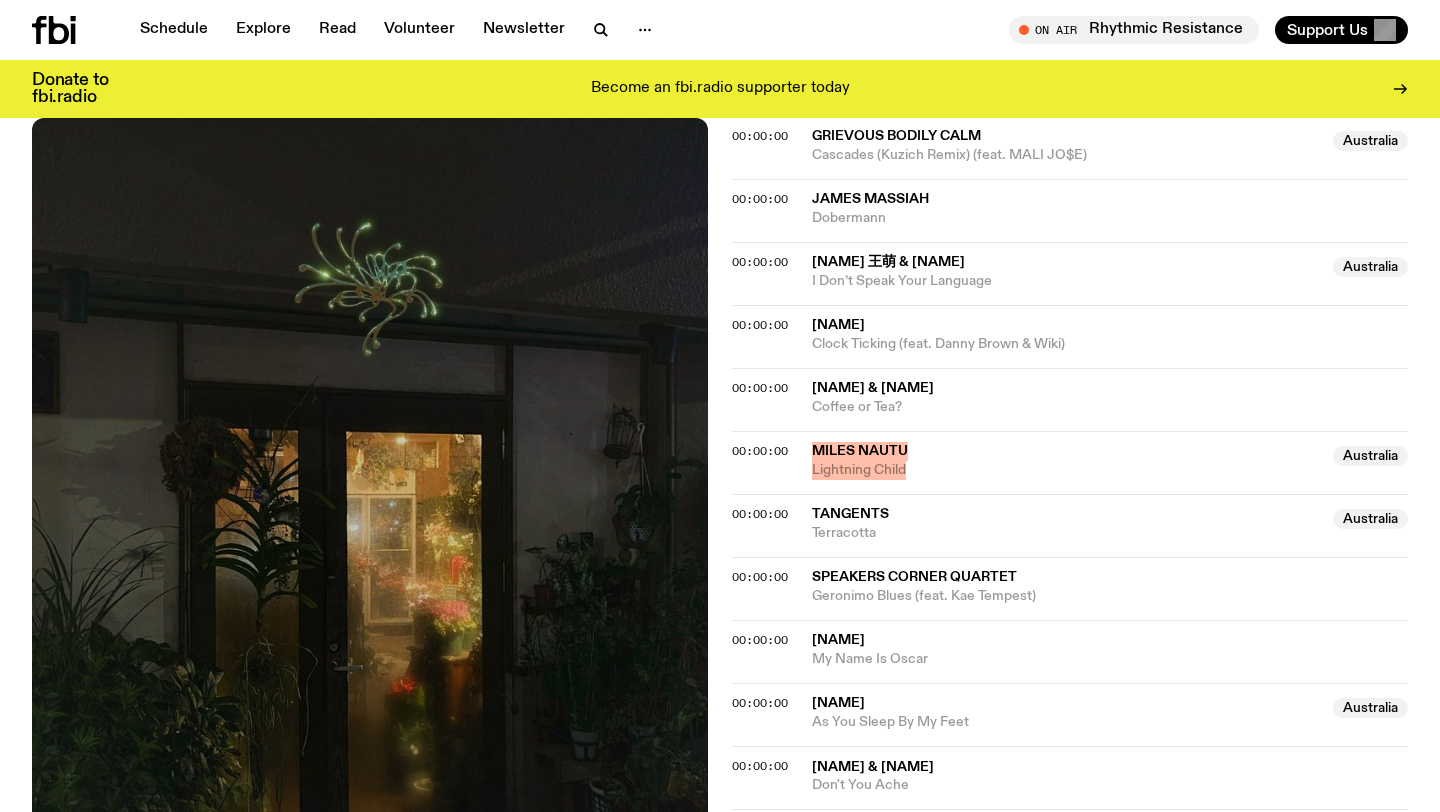 scroll, scrollTop: 1255, scrollLeft: 0, axis: vertical 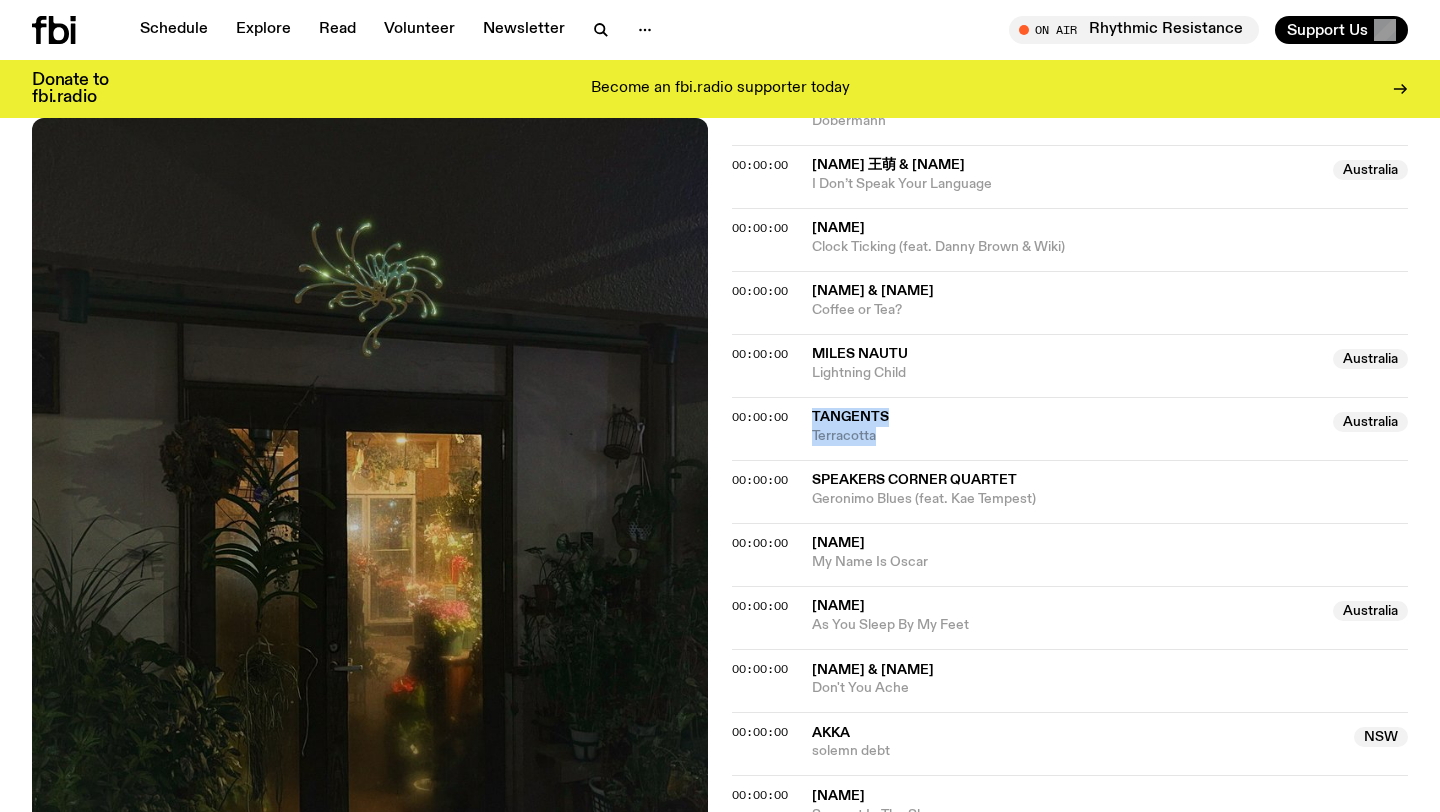 drag, startPoint x: 901, startPoint y: 439, endPoint x: 800, endPoint y: 422, distance: 102.4207 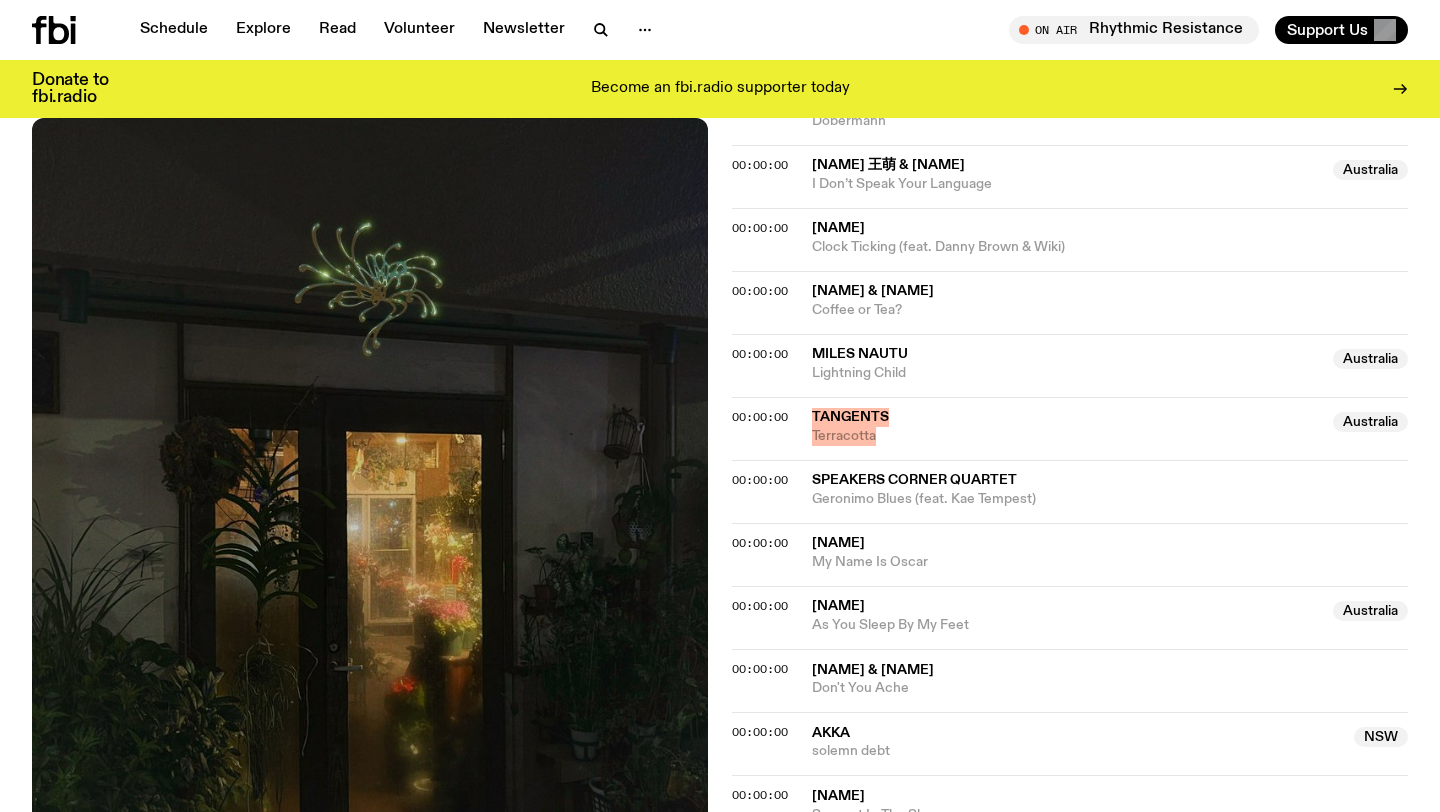 scroll, scrollTop: 1341, scrollLeft: 0, axis: vertical 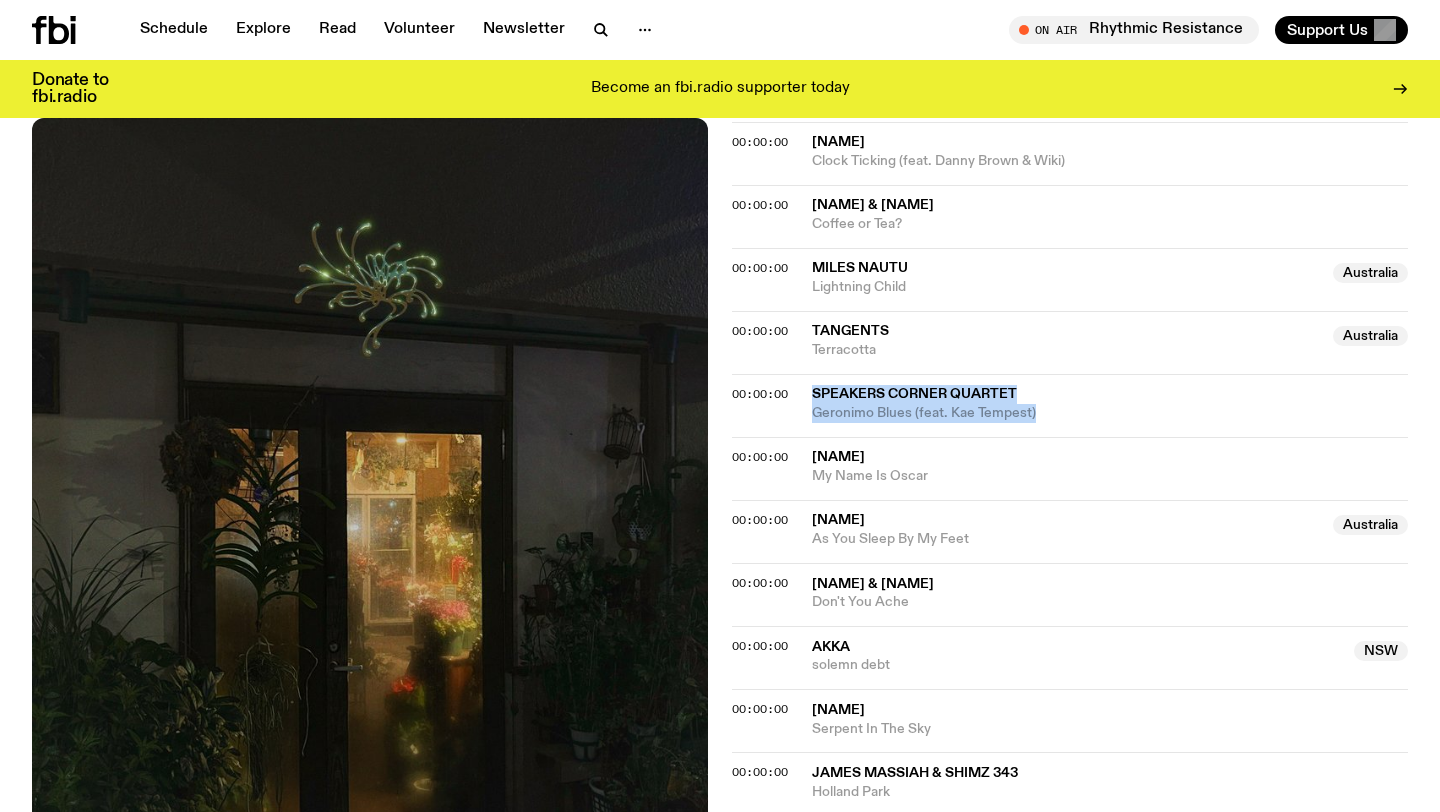 drag, startPoint x: 1070, startPoint y: 417, endPoint x: 806, endPoint y: 392, distance: 265.18106 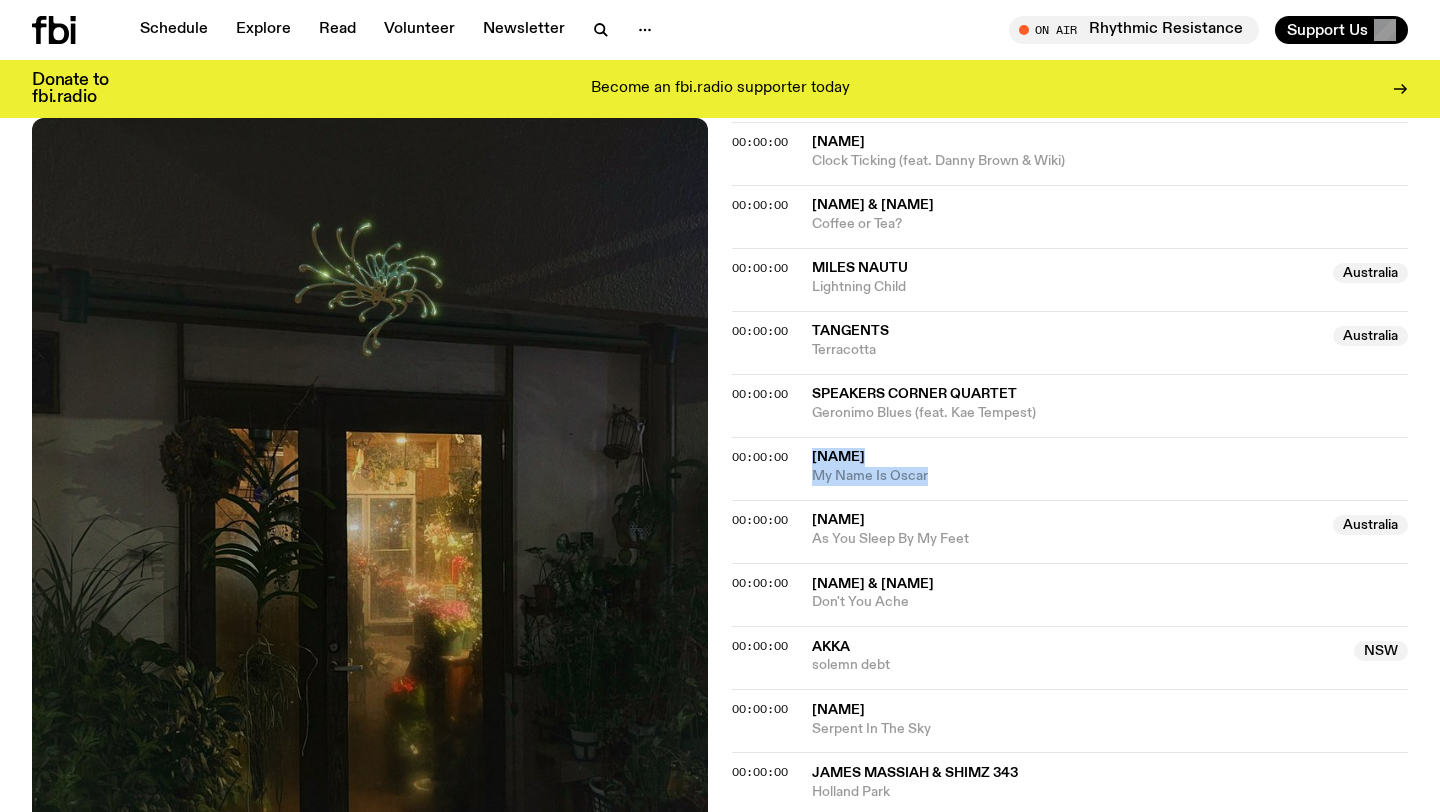 drag, startPoint x: 963, startPoint y: 480, endPoint x: 803, endPoint y: 459, distance: 161.37224 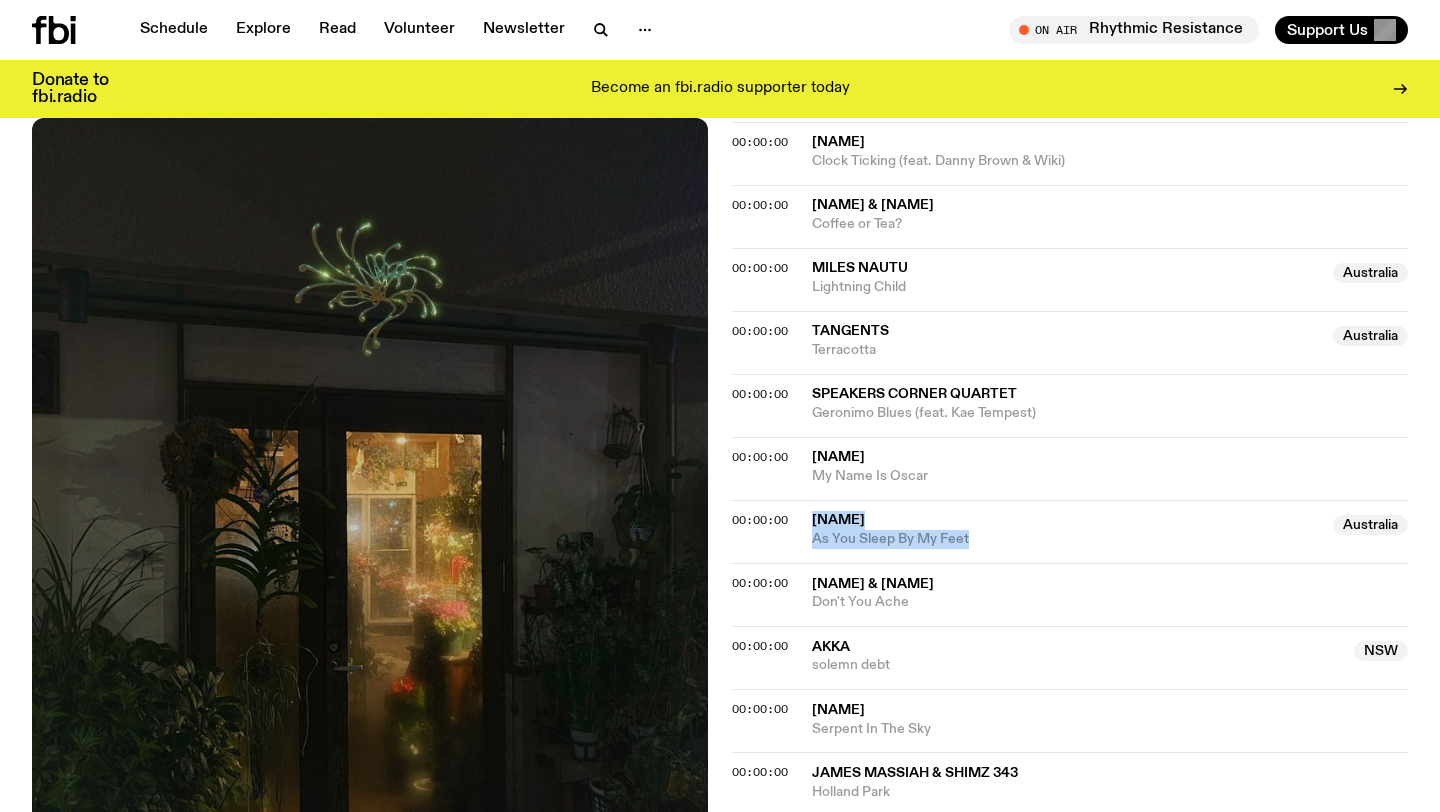 drag, startPoint x: 1000, startPoint y: 538, endPoint x: 794, endPoint y: 534, distance: 206.03883 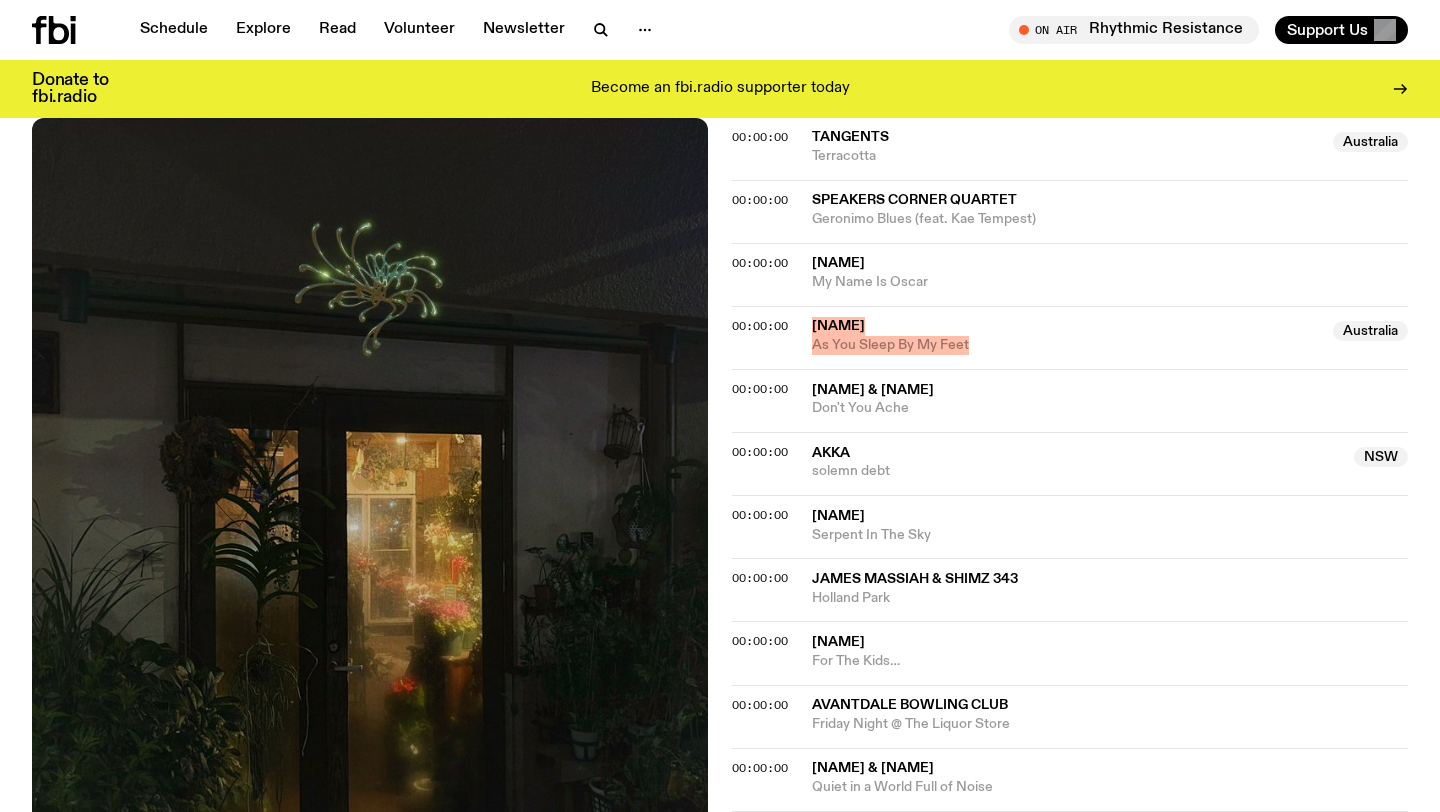 scroll, scrollTop: 1584, scrollLeft: 0, axis: vertical 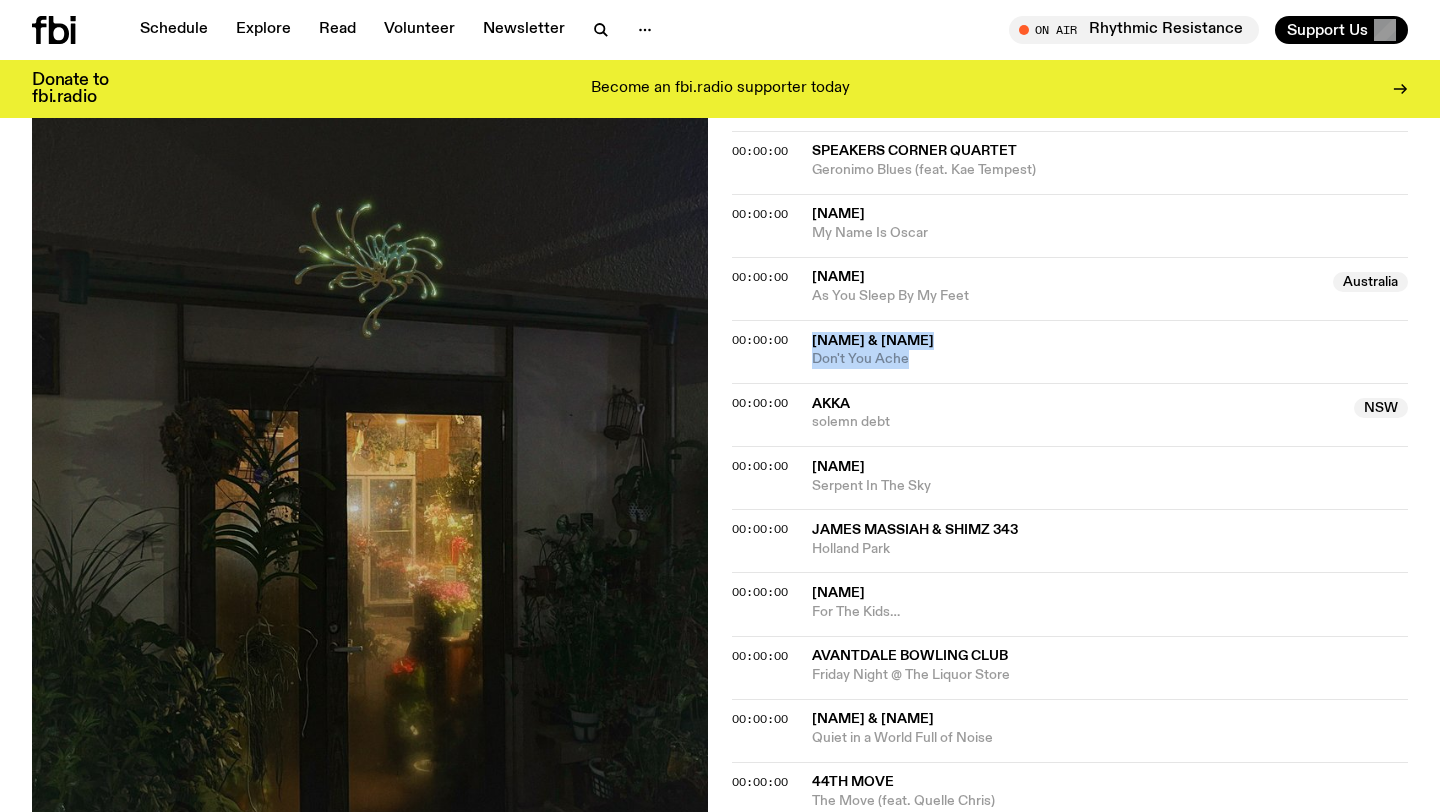 drag, startPoint x: 925, startPoint y: 361, endPoint x: 801, endPoint y: 343, distance: 125.299644 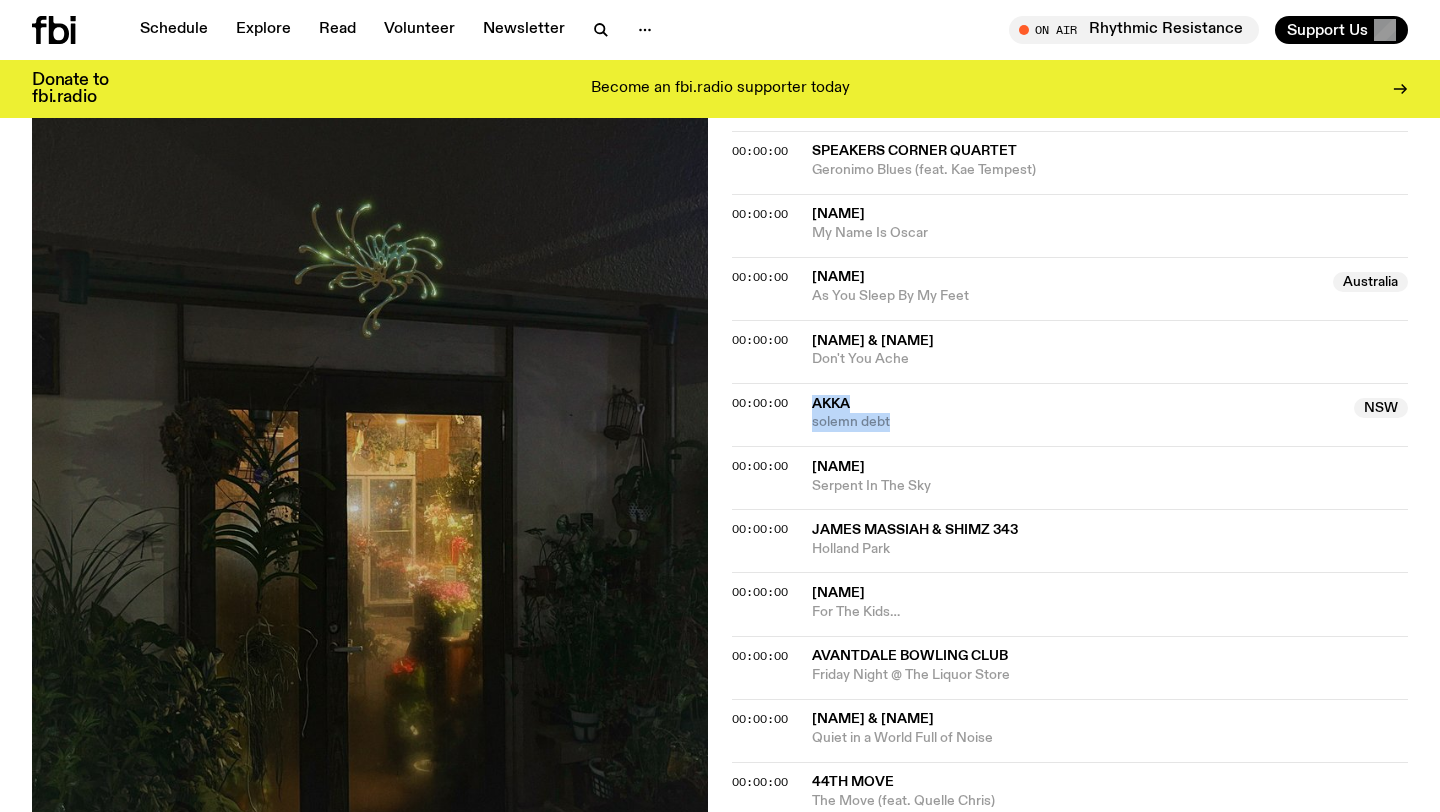 drag, startPoint x: 923, startPoint y: 430, endPoint x: 799, endPoint y: 407, distance: 126.11503 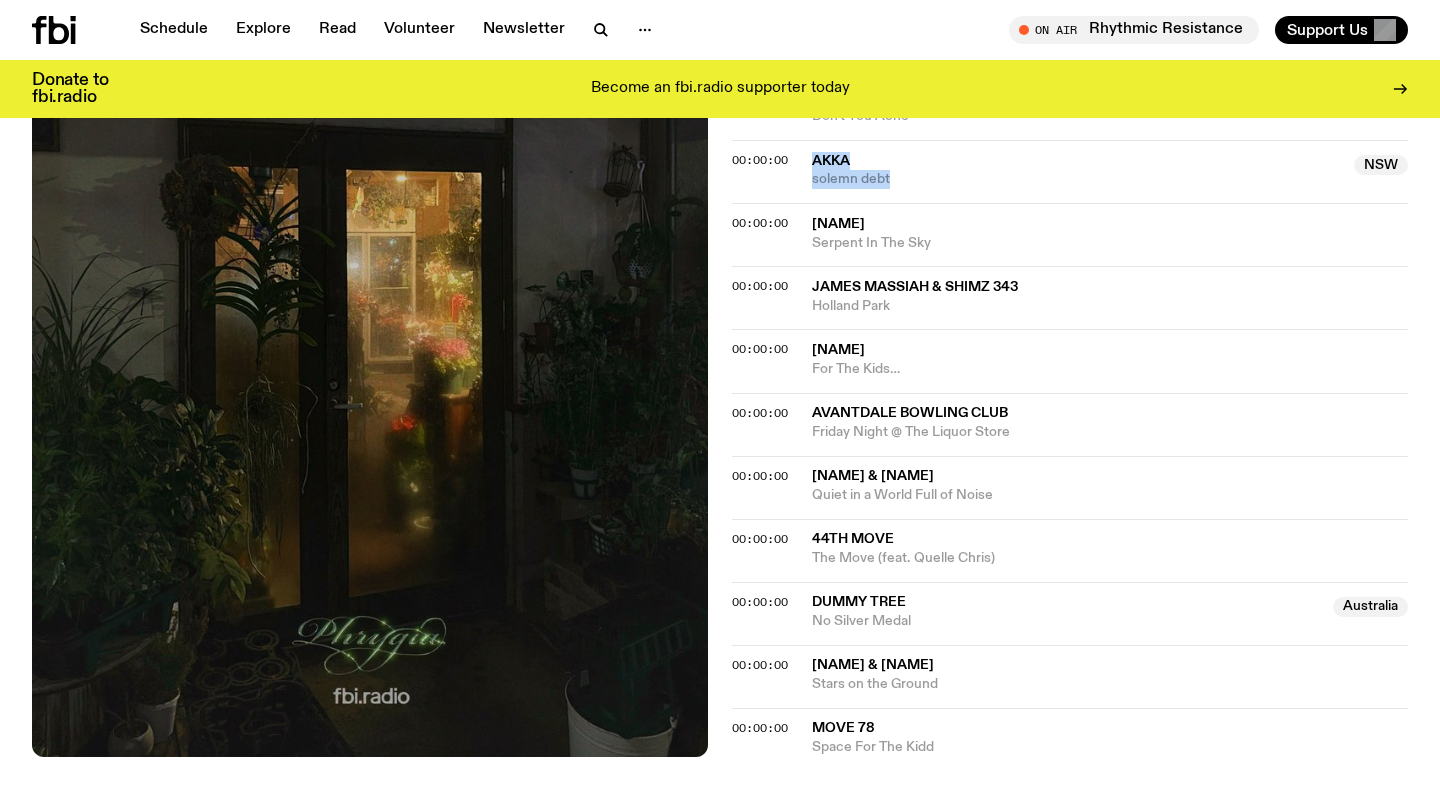 scroll, scrollTop: 1824, scrollLeft: 0, axis: vertical 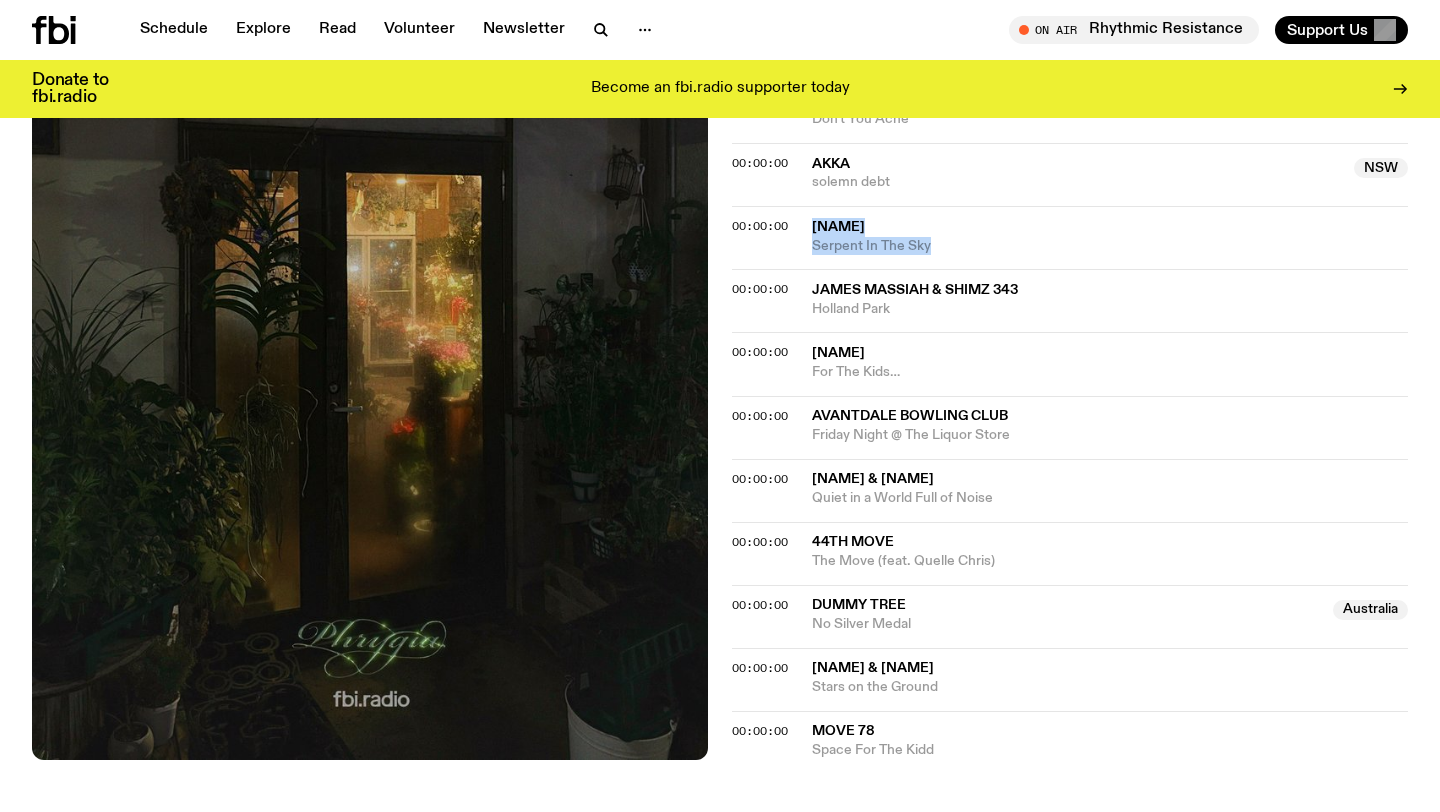 drag, startPoint x: 945, startPoint y: 241, endPoint x: 802, endPoint y: 229, distance: 143.50261 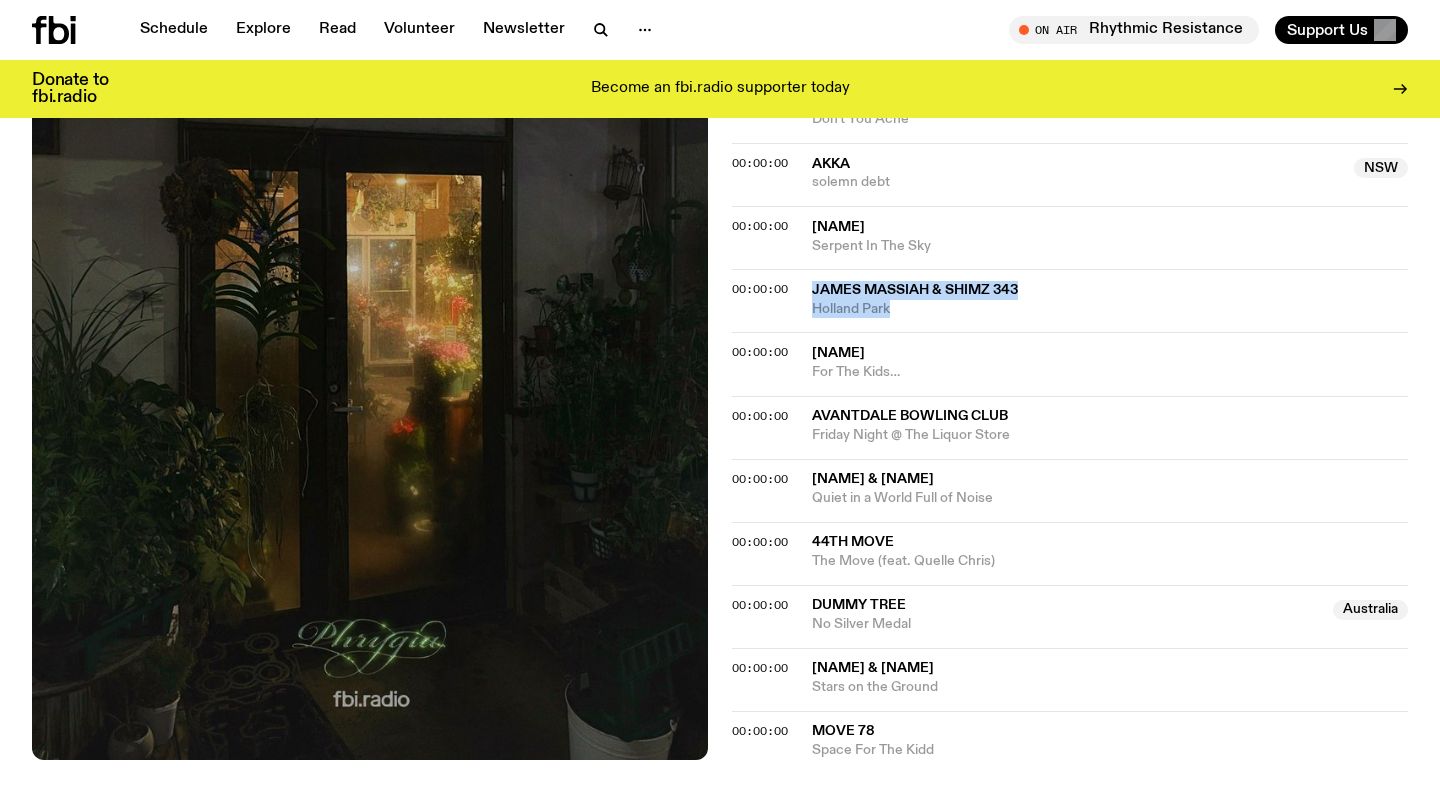 drag, startPoint x: 961, startPoint y: 314, endPoint x: 812, endPoint y: 289, distance: 151.08276 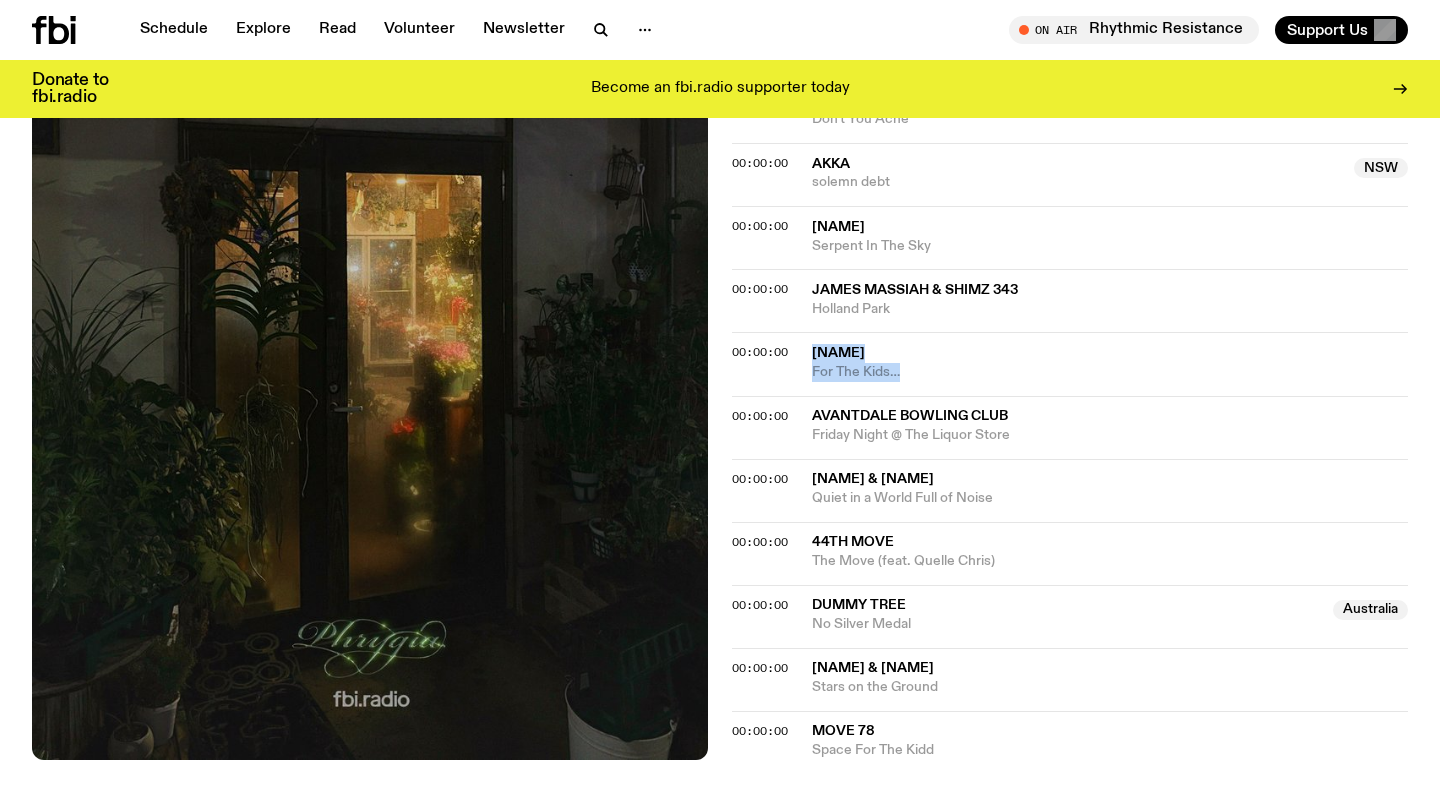 drag, startPoint x: 919, startPoint y: 369, endPoint x: 810, endPoint y: 357, distance: 109.65856 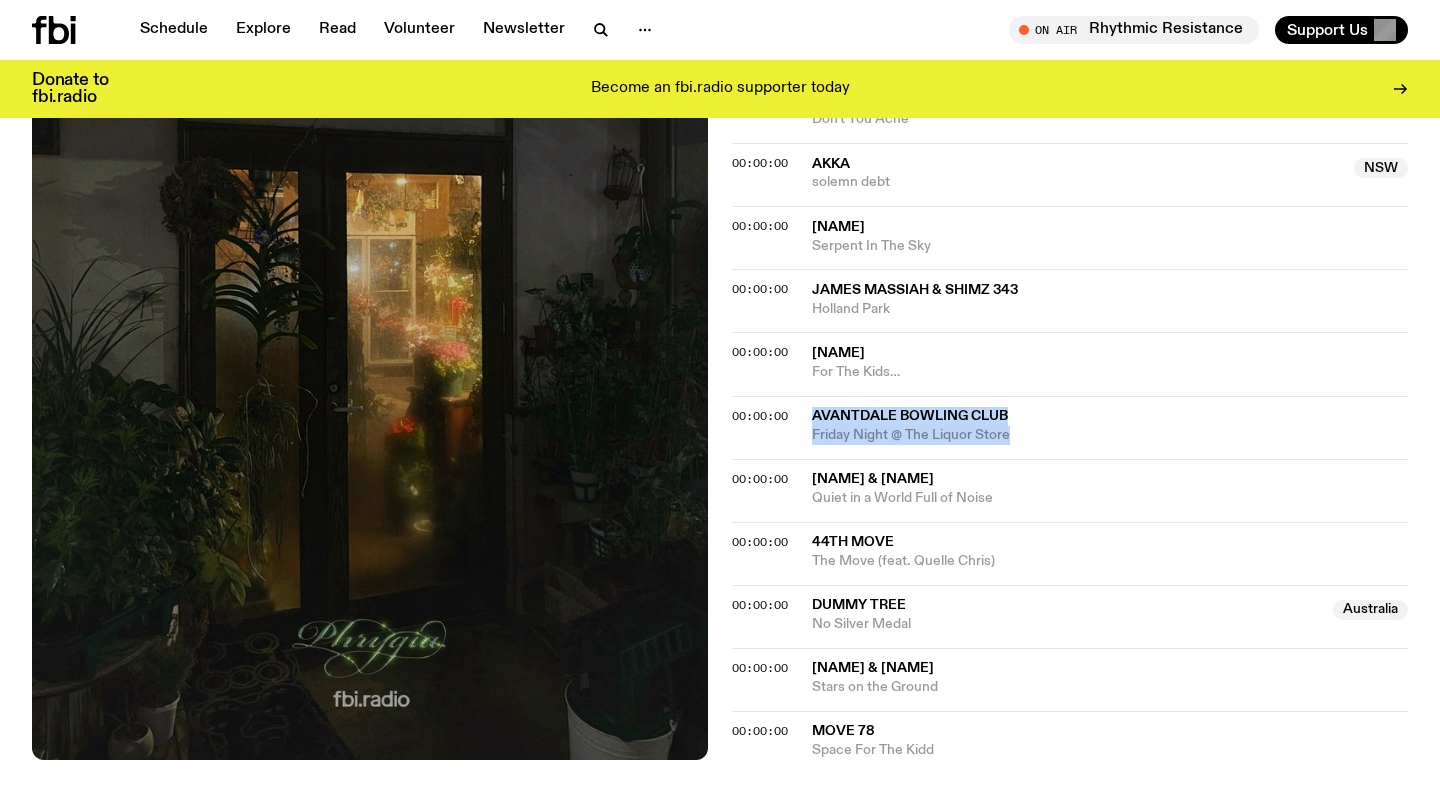 drag, startPoint x: 1038, startPoint y: 439, endPoint x: 808, endPoint y: 415, distance: 231.24878 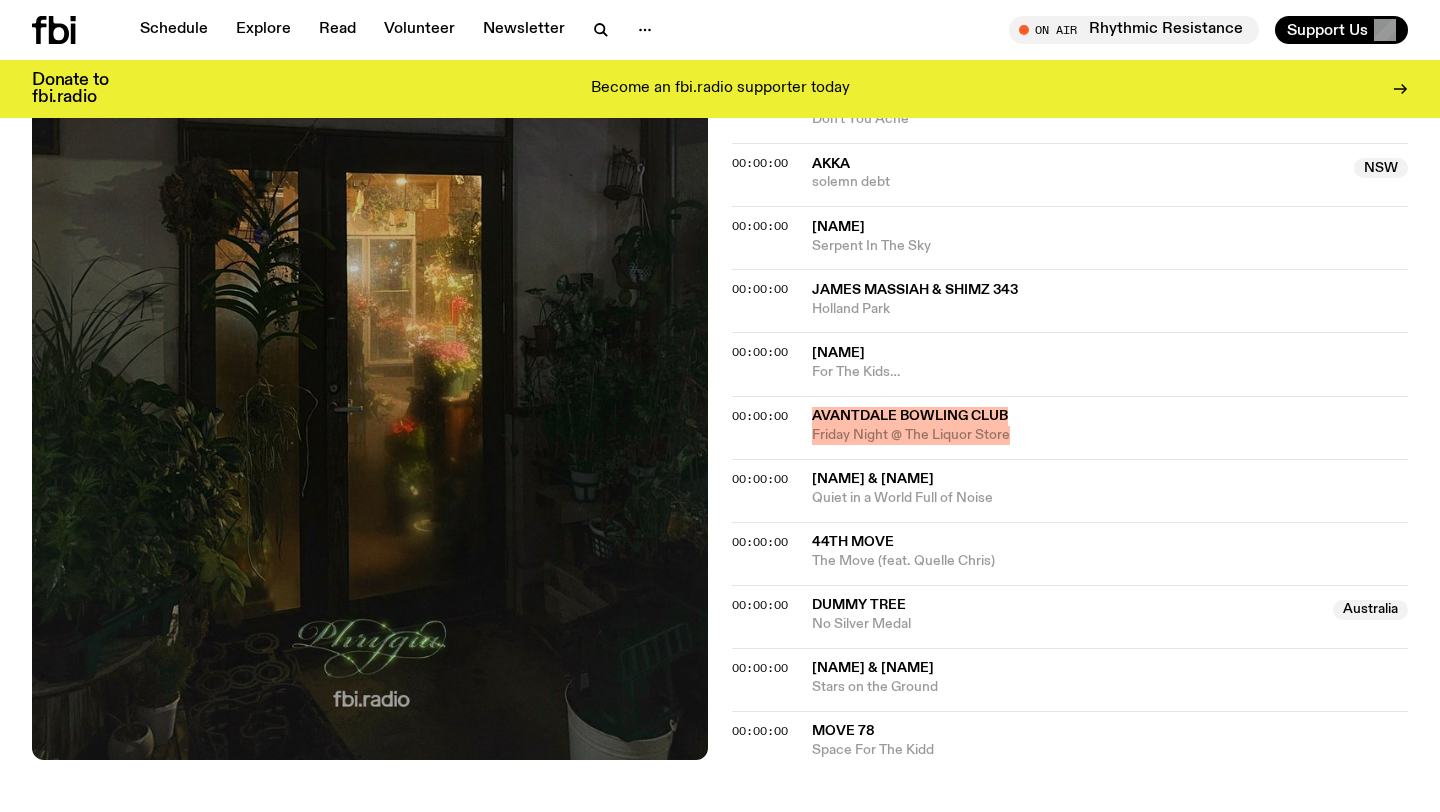 scroll, scrollTop: 1915, scrollLeft: 0, axis: vertical 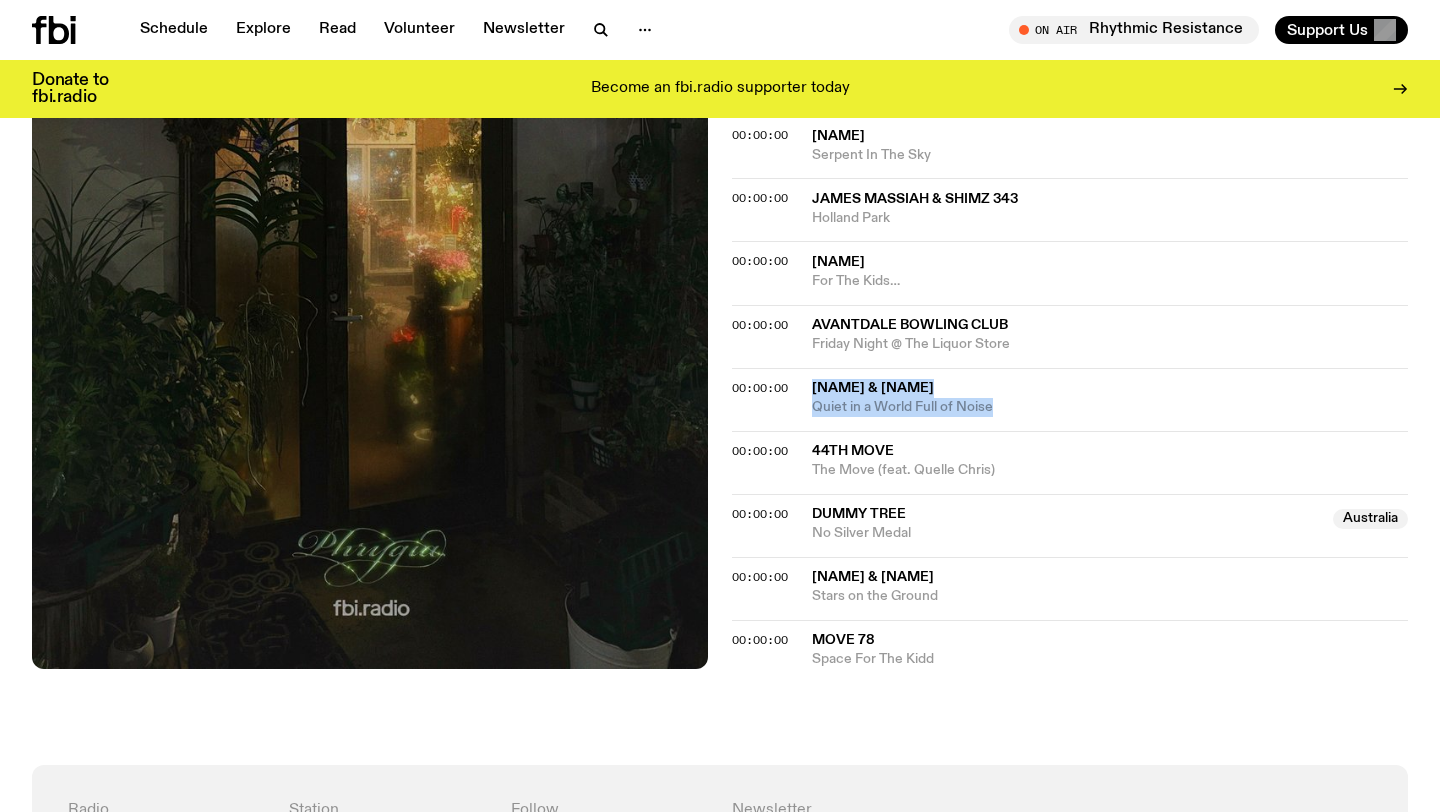 drag, startPoint x: 1021, startPoint y: 409, endPoint x: 812, endPoint y: 384, distance: 210.4899 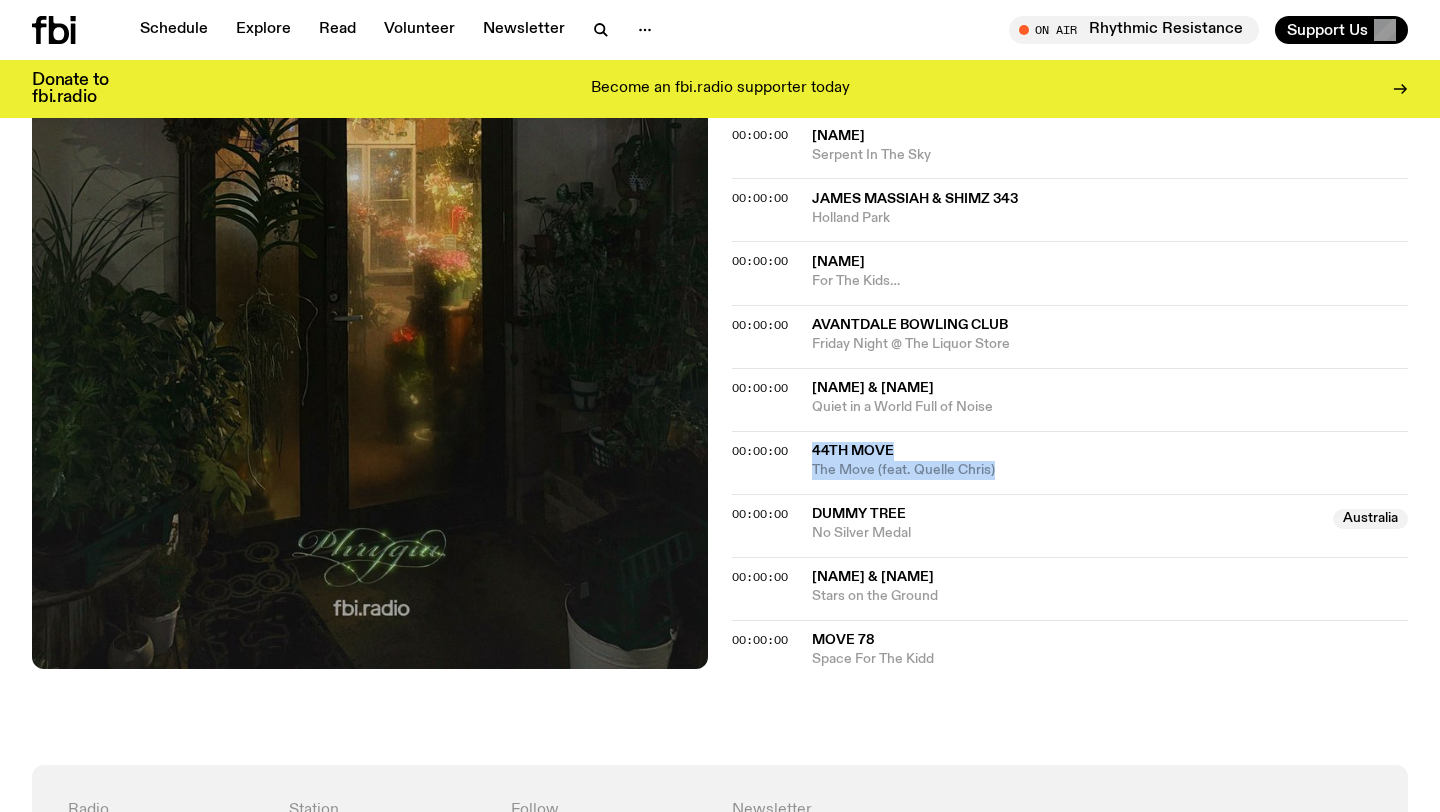 drag, startPoint x: 1015, startPoint y: 471, endPoint x: 802, endPoint y: 457, distance: 213.4596 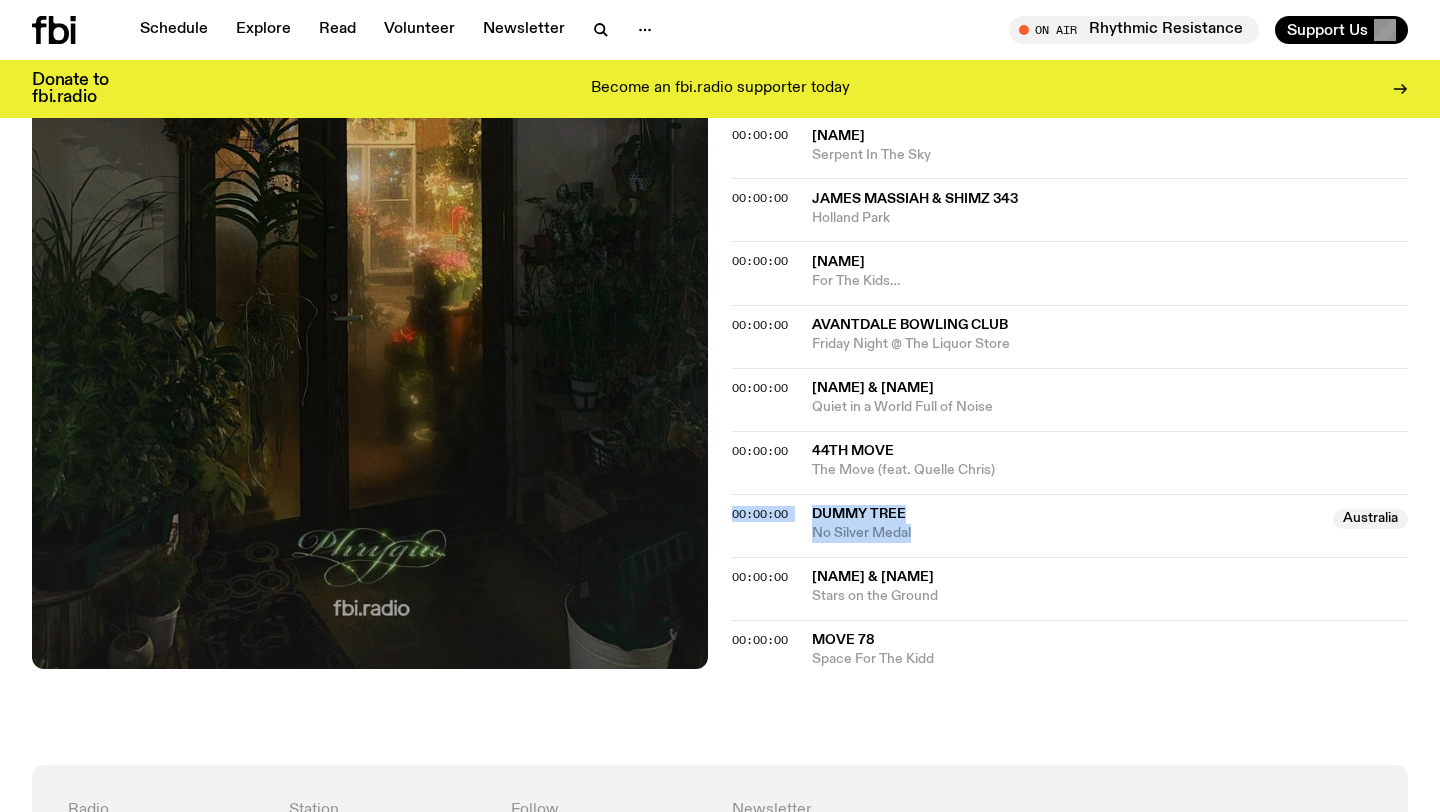 drag, startPoint x: 937, startPoint y: 533, endPoint x: 812, endPoint y: 502, distance: 128.78665 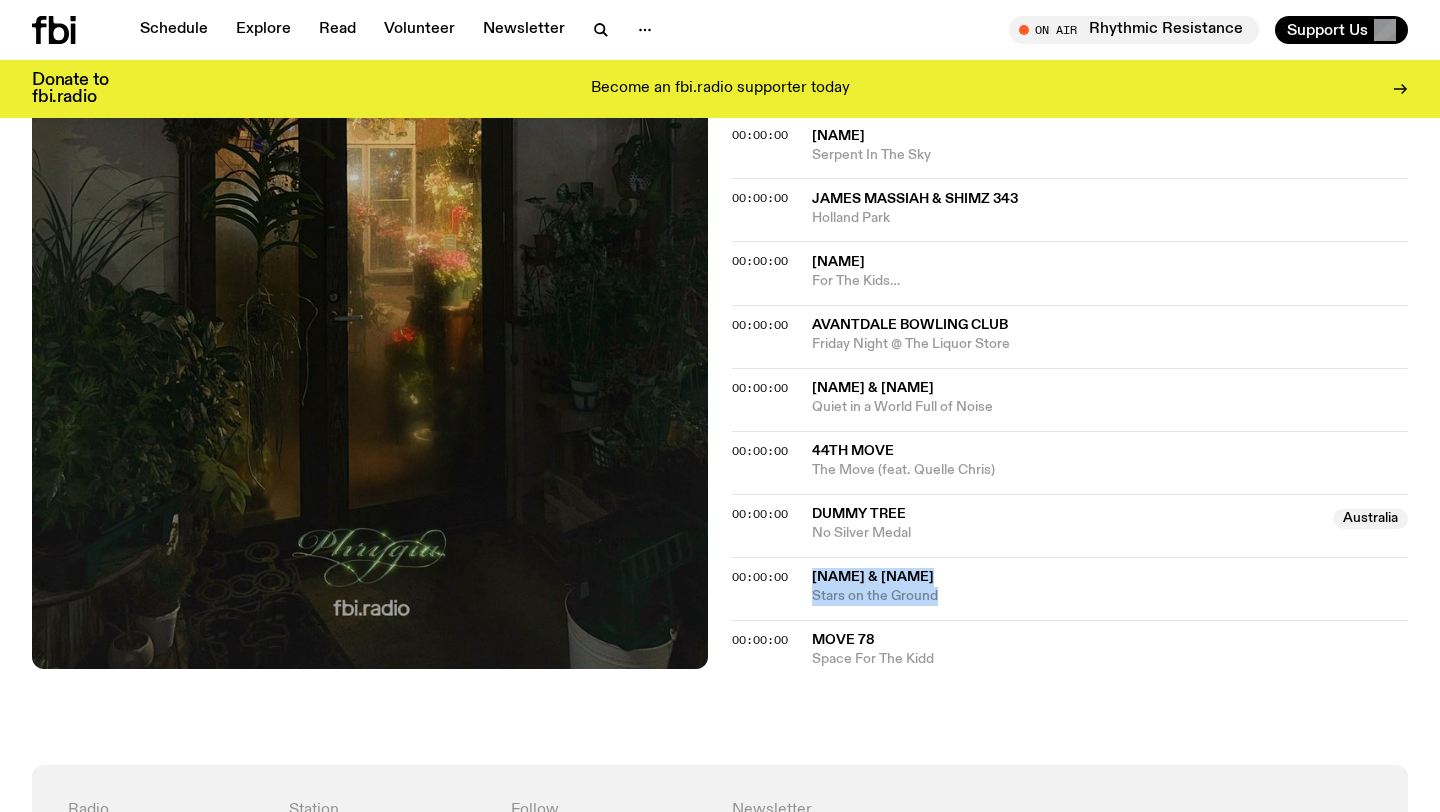 drag, startPoint x: 998, startPoint y: 596, endPoint x: 791, endPoint y: 580, distance: 207.61743 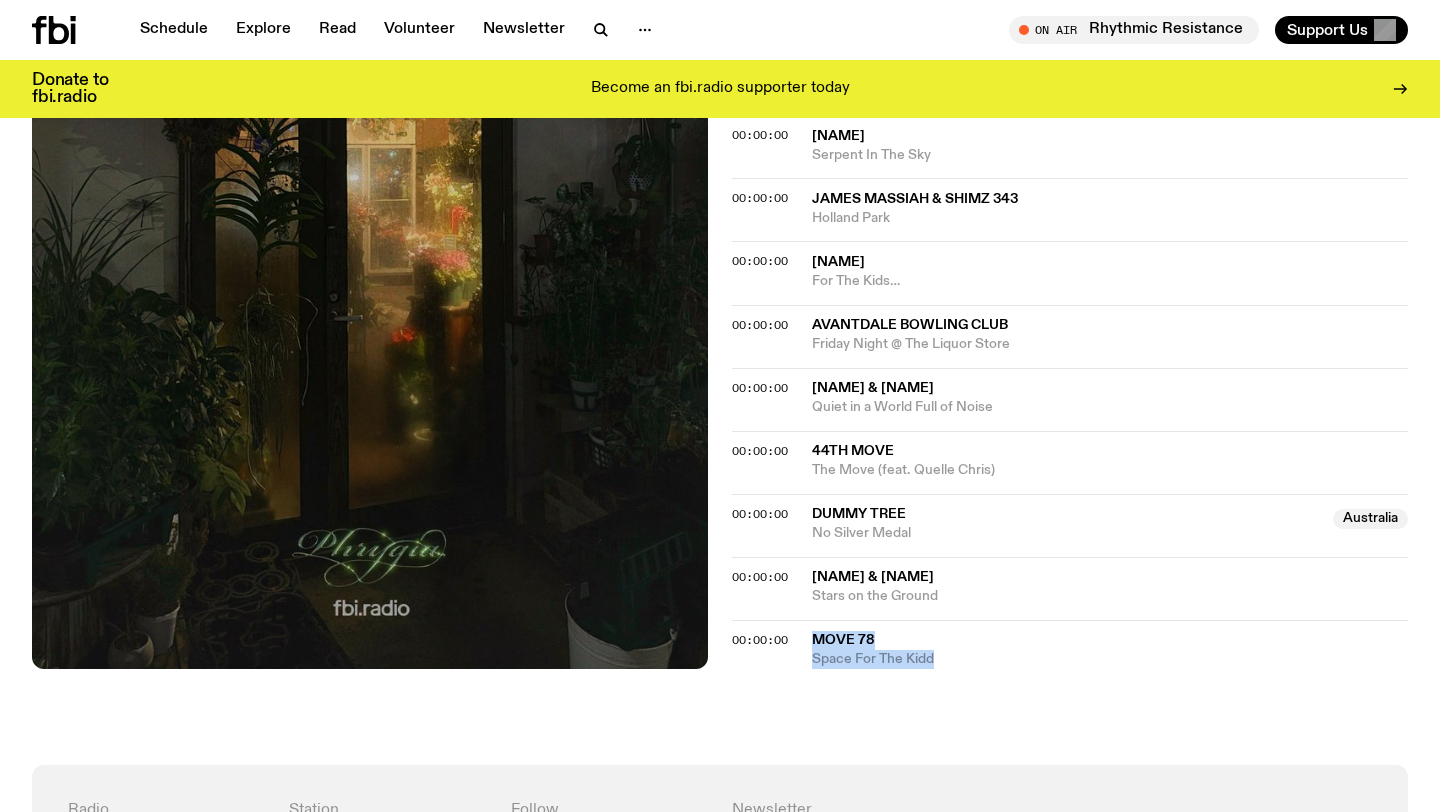 drag, startPoint x: 949, startPoint y: 664, endPoint x: 811, endPoint y: 642, distance: 139.74261 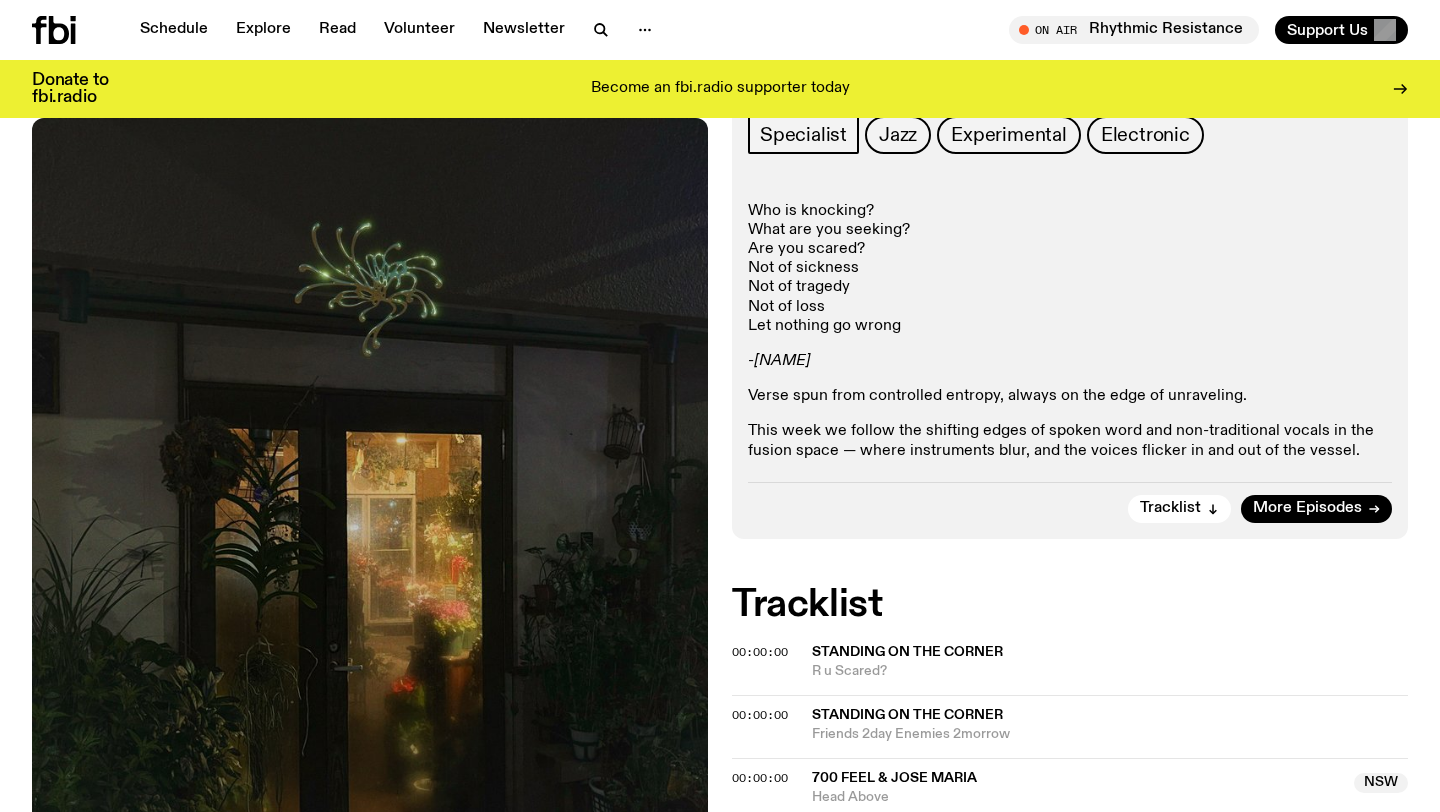 scroll, scrollTop: 227, scrollLeft: 0, axis: vertical 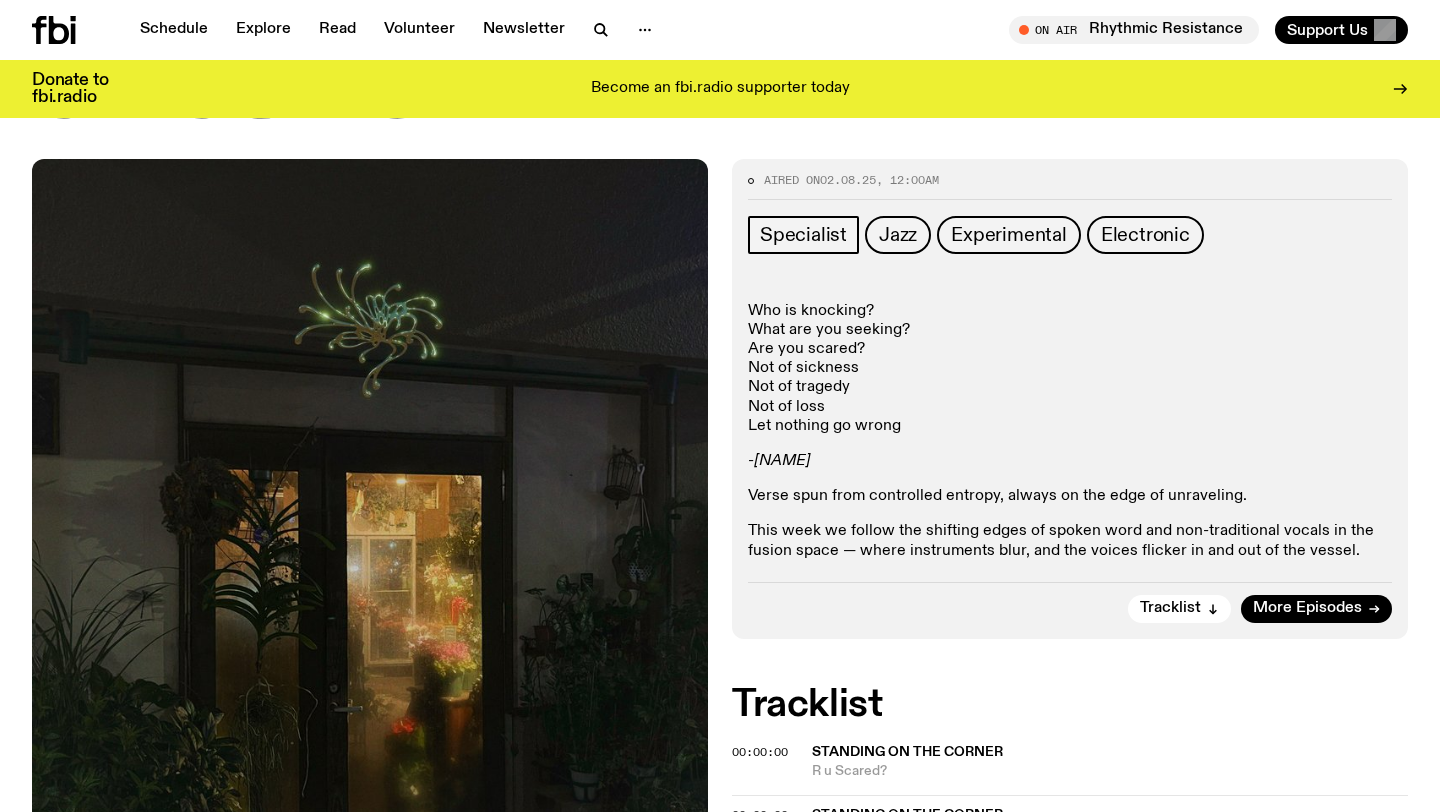 click on "This week we follow the shifting edges of spoken word and non-traditional vocals in the fusion space — where instruments blur, and the voices flicker in and out of the  vessel." 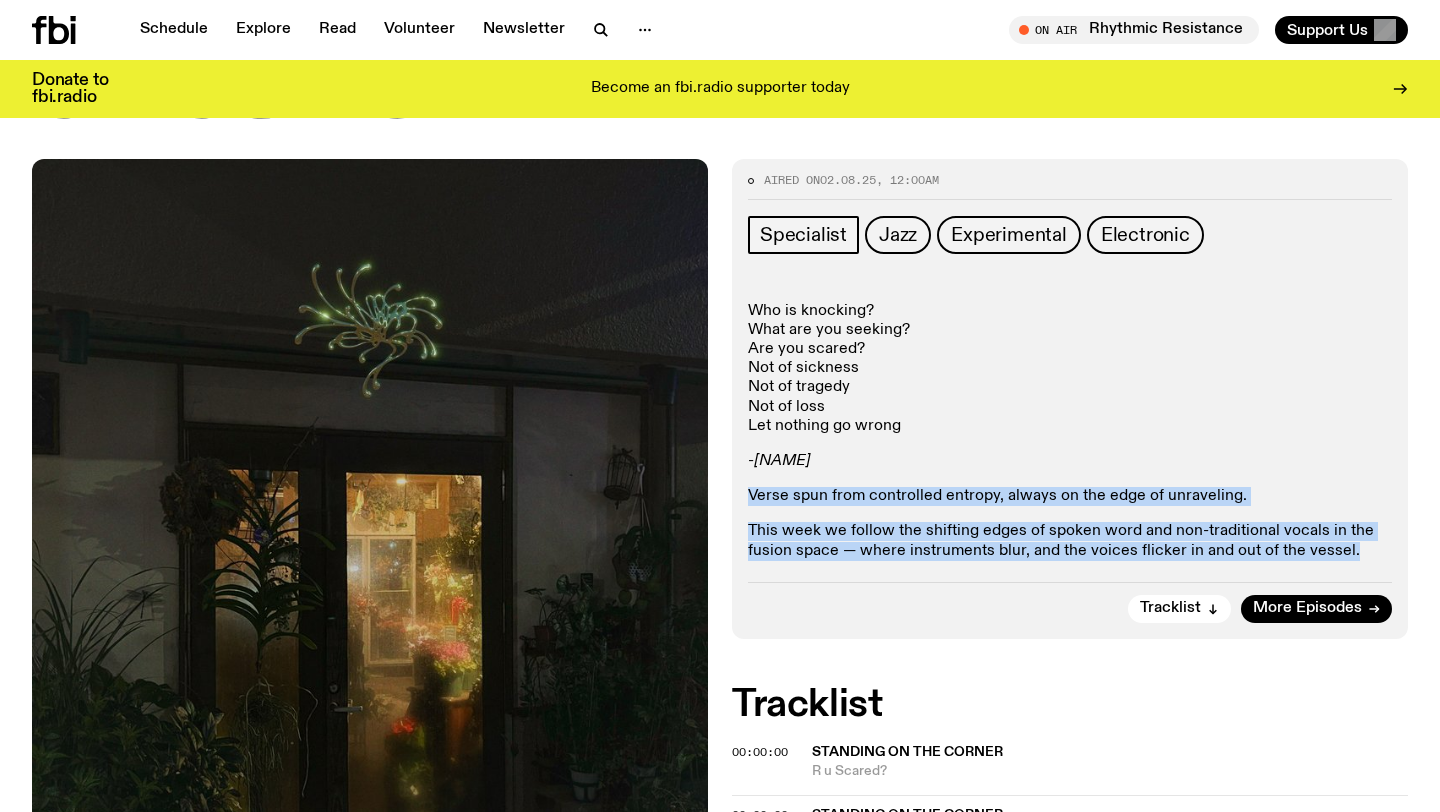 drag, startPoint x: 752, startPoint y: 499, endPoint x: 1356, endPoint y: 544, distance: 605.674 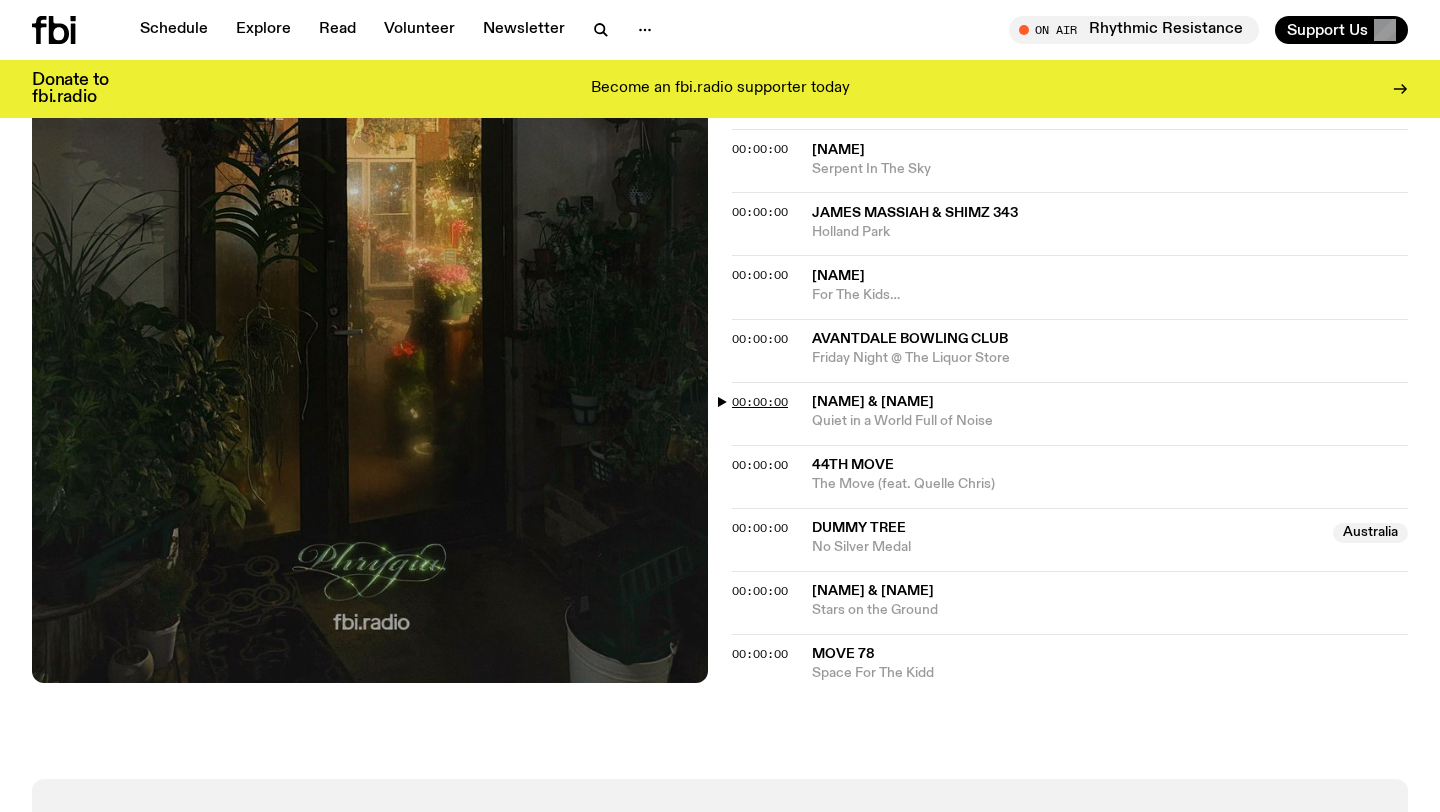 scroll, scrollTop: 1900, scrollLeft: 0, axis: vertical 